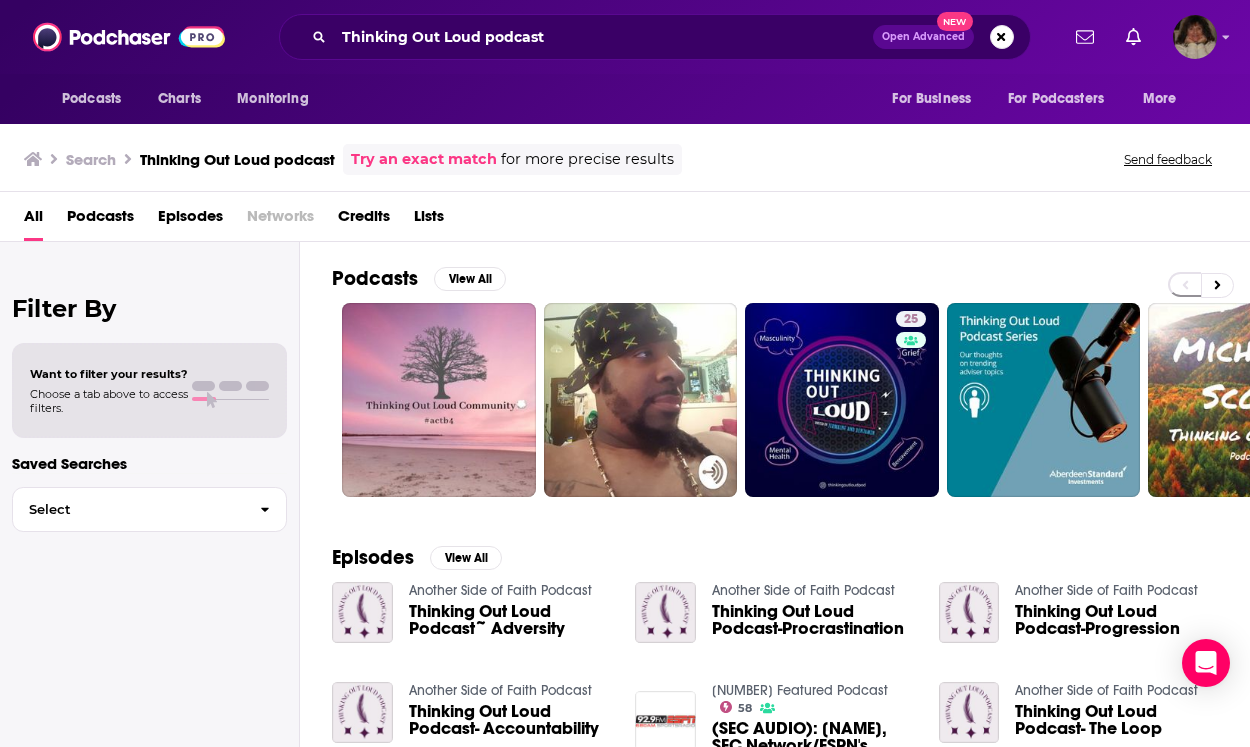 scroll, scrollTop: 0, scrollLeft: 0, axis: both 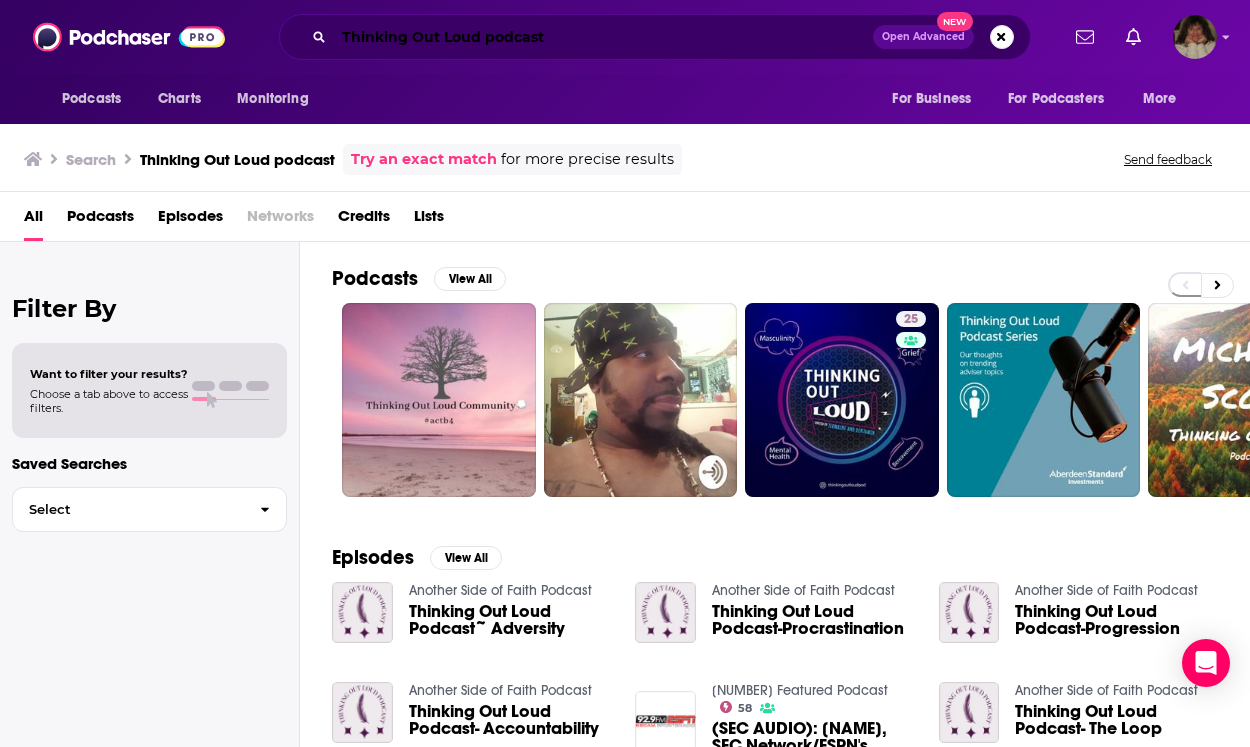 click on "Thinking Out Loud podcast" at bounding box center [603, 37] 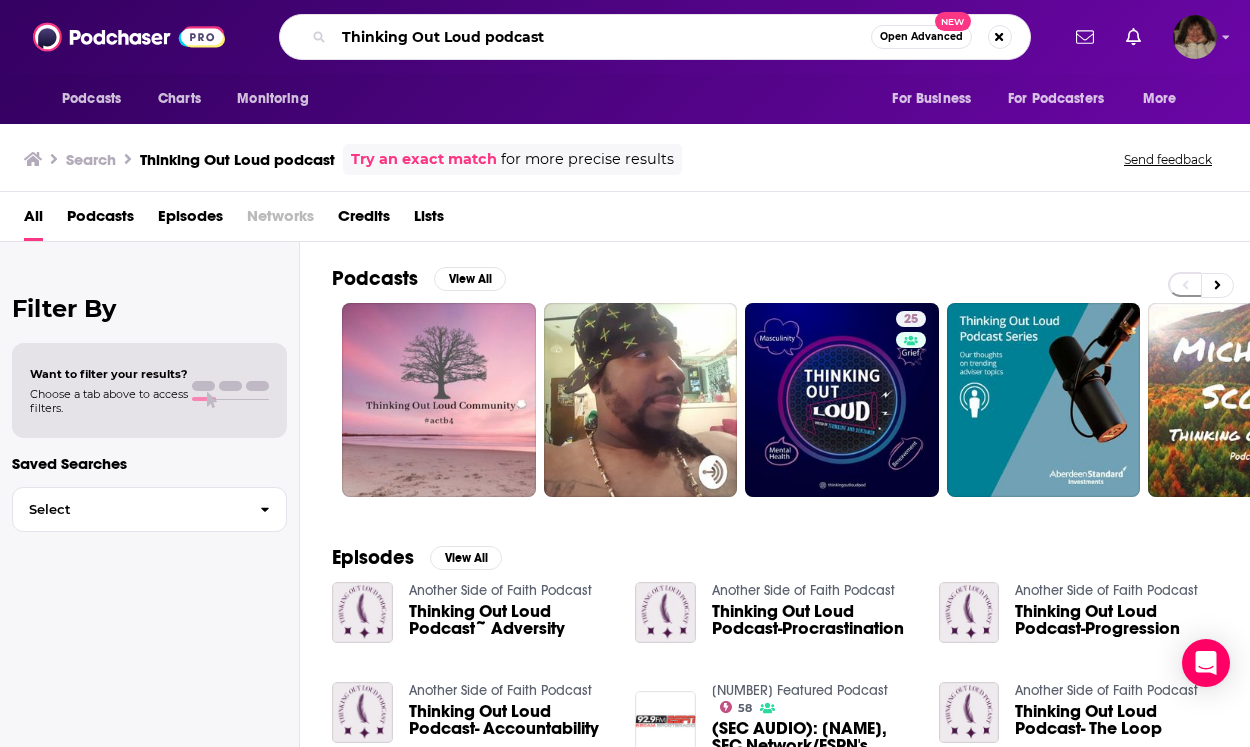 drag, startPoint x: 477, startPoint y: 34, endPoint x: 342, endPoint y: 38, distance: 135.05925 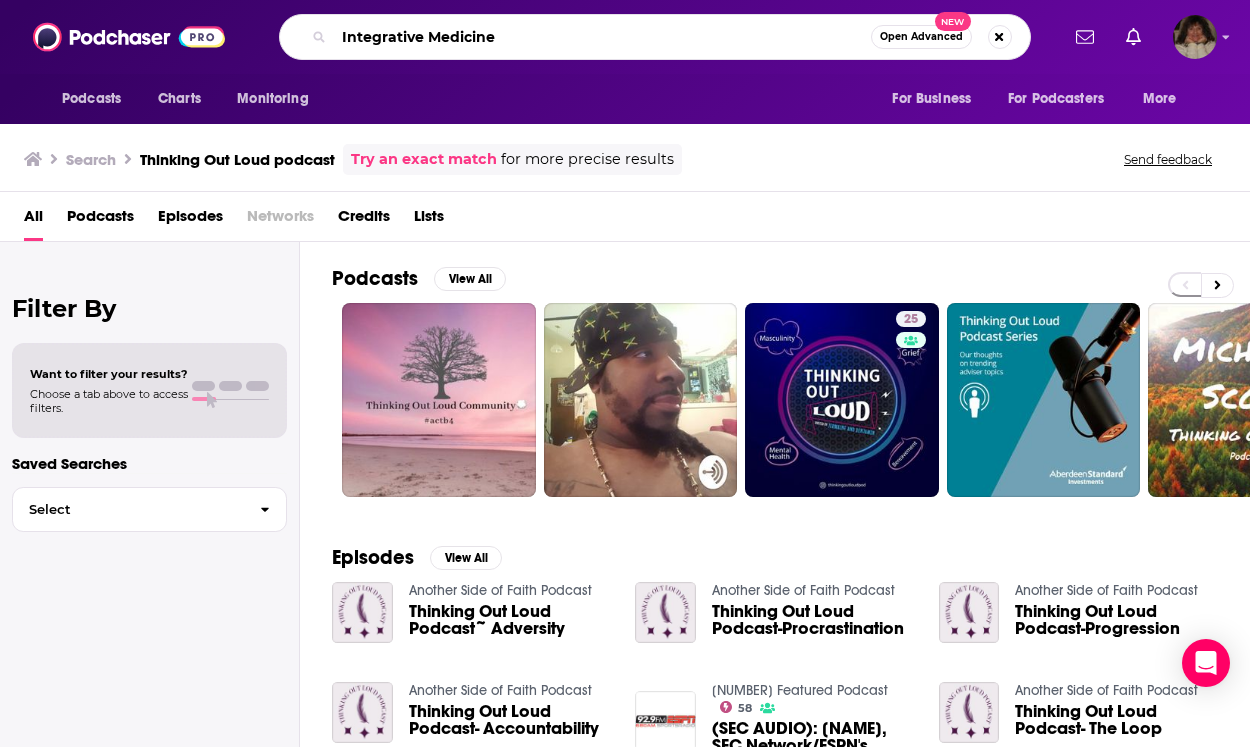 type on "Integrative Medicine" 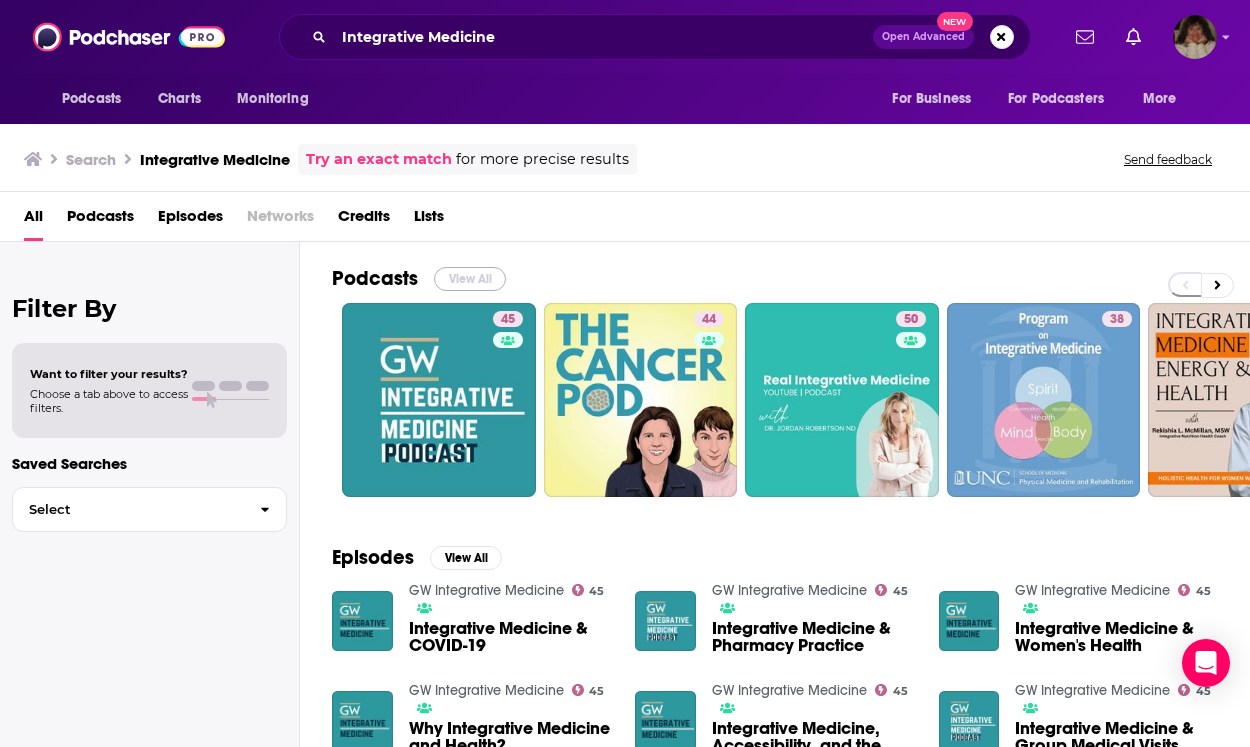 click on "View All" at bounding box center [470, 279] 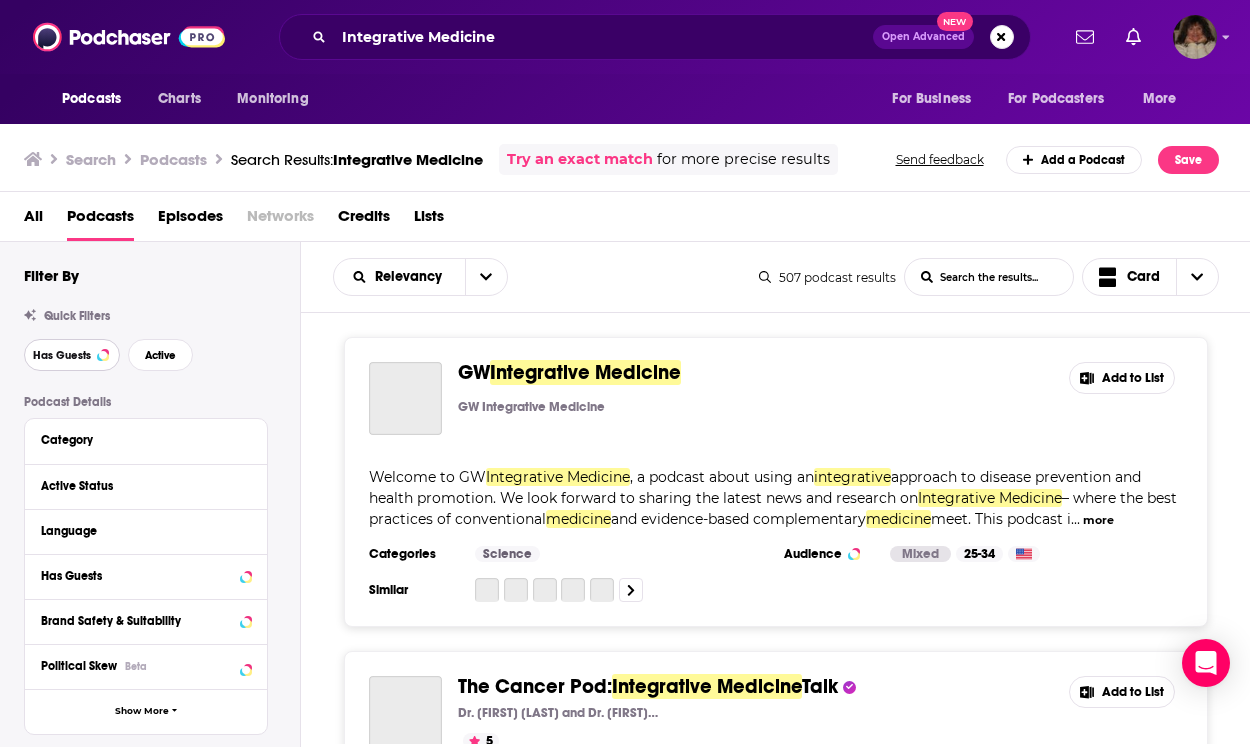 click on "Has Guests" at bounding box center [62, 355] 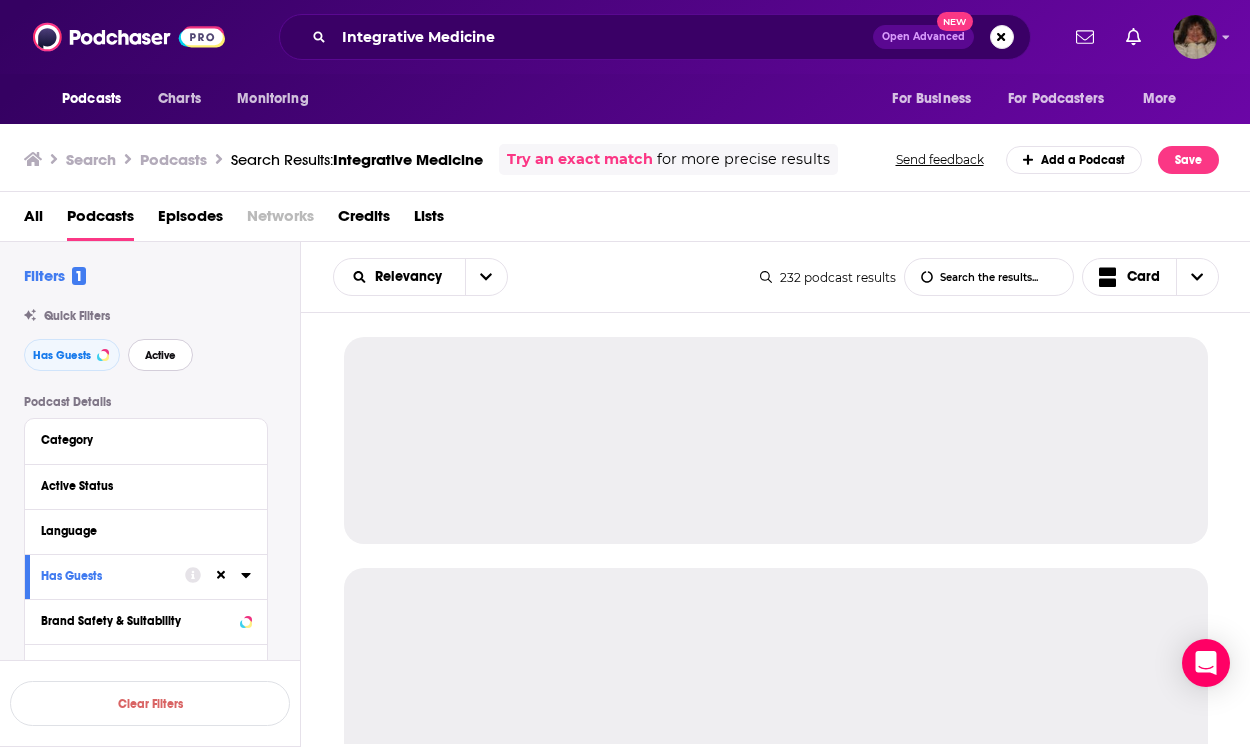 click on "Active" at bounding box center [160, 355] 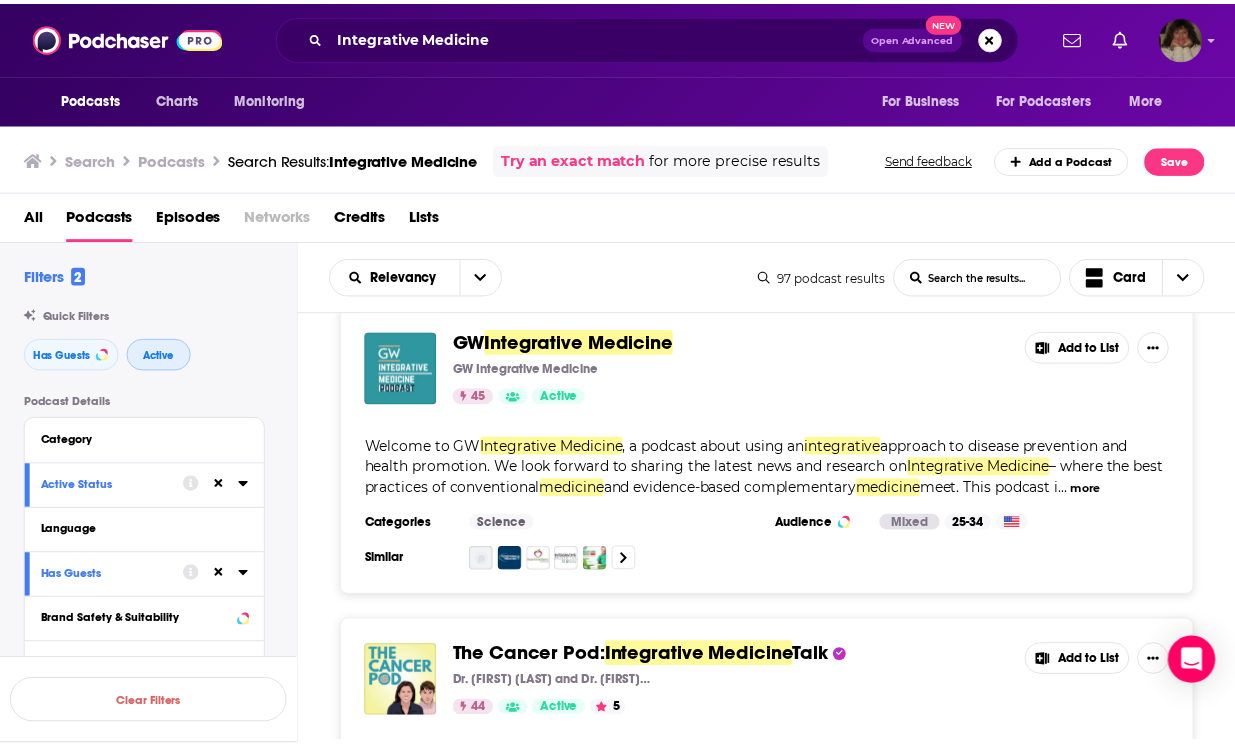 scroll, scrollTop: 31, scrollLeft: 0, axis: vertical 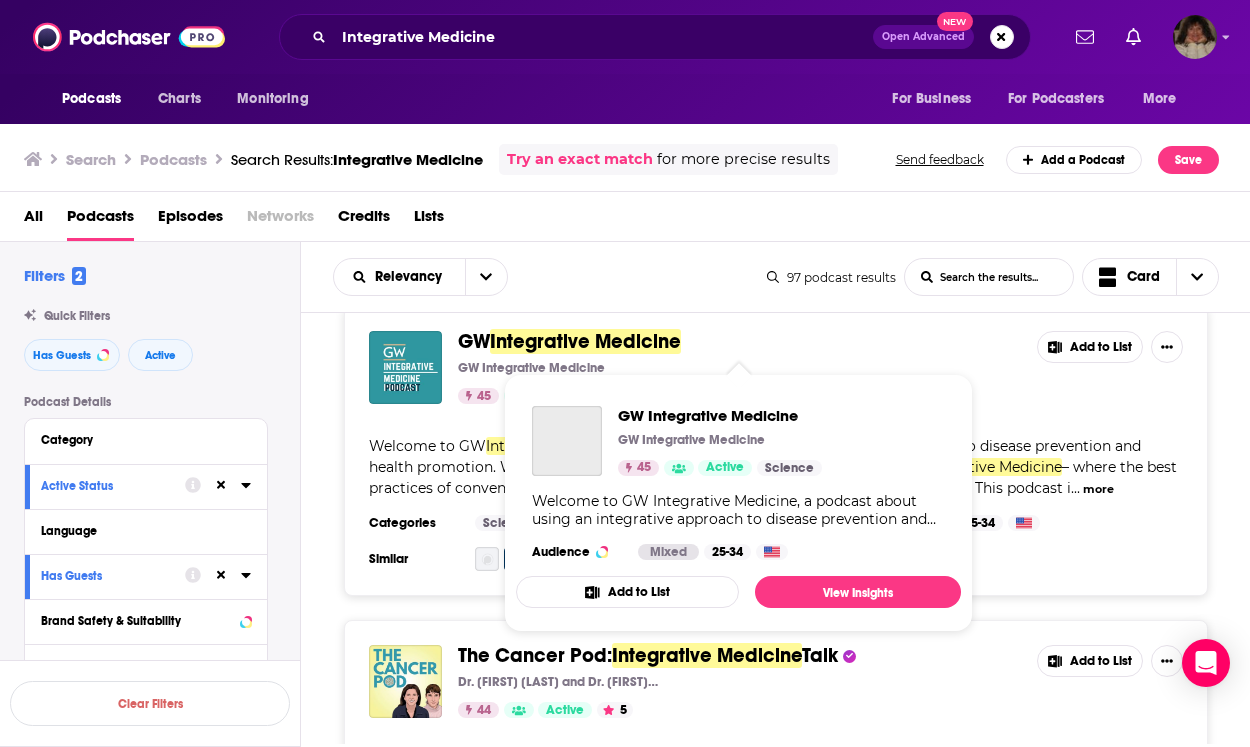 click on "Integrative Medicine" at bounding box center [585, 341] 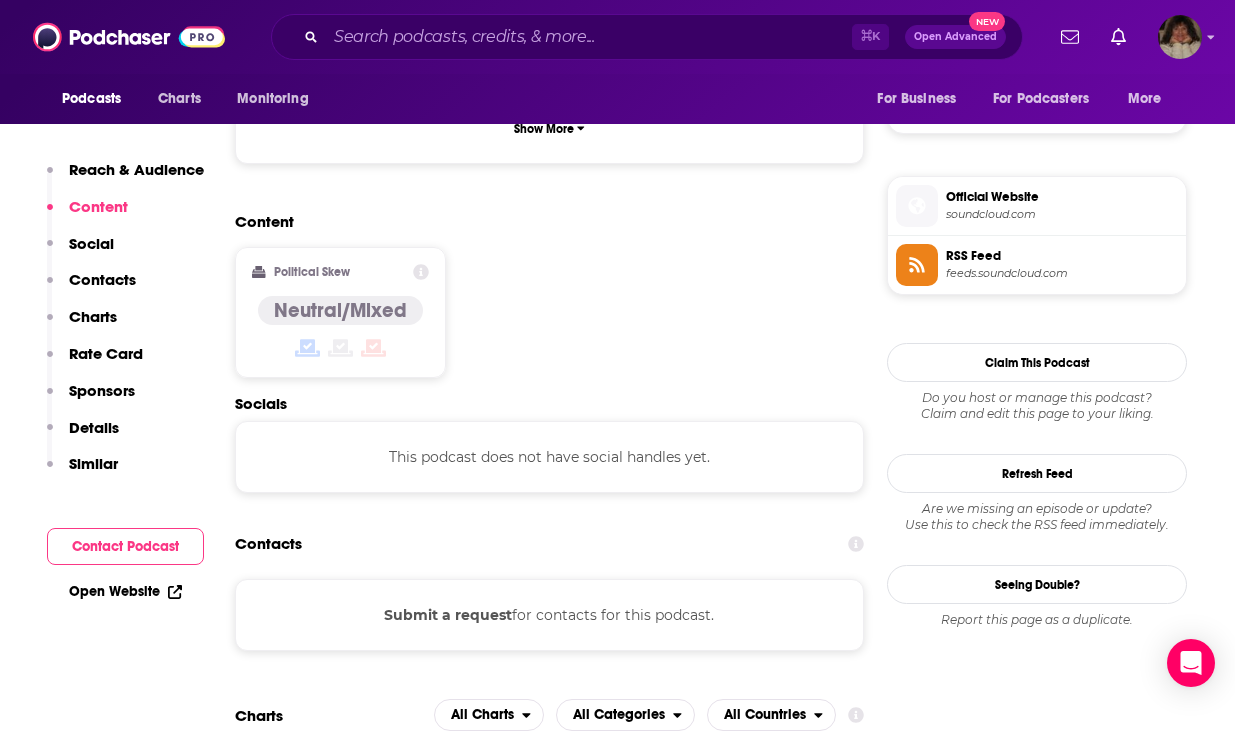 scroll, scrollTop: 1373, scrollLeft: 0, axis: vertical 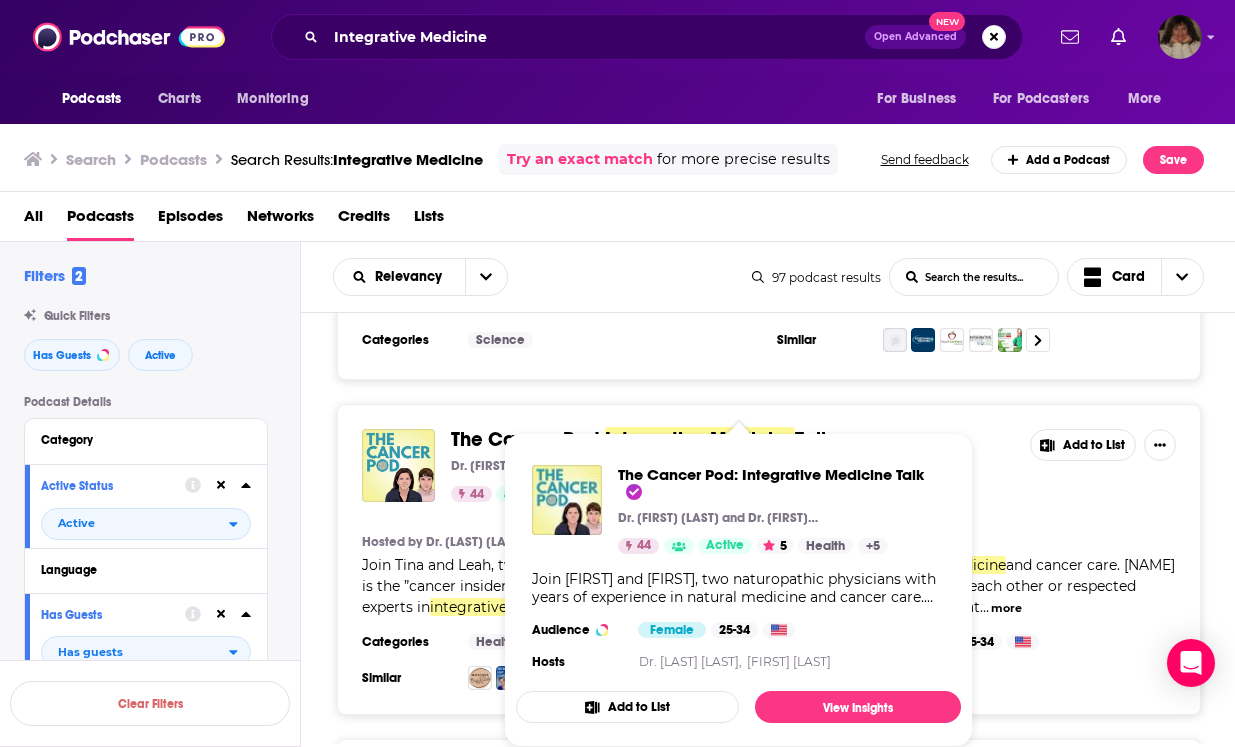 click on "The Cancer Pod: Integrative Medicine Talk Dr. [FIRST] [LAST] and Dr. [FIRST] [LAST] 44 Active 5 Health + 5 Join [FIRST] and [FIRST], two naturopathic physicians with years of experience in natural medicine and cancer care. [FIRST] is the ”cancer insider.“ [FIRST] is the science-y one. Listen in and join us as we talk with each other or respected experts in integrative oncology. Whether it is you or a loved one, whether you are in treatment or beyond, you’ll find helpful info, tips, and tricks to get through tough times. We frame things around cancer, but honestly, anyone can benefit.  So, tune in, join our community of like-minded folks, and please let us know what you think! Disclaimer: This podcast is for education, entertainment, and informational purposes only. Do not apply any of this information without first speaking to your doctor. The views and opinions expressed on this podcast by the hosts and their guests are solely their own.   Audience Female 25-34 Hosts   Dr. [FIRST] [LAST], Dr. [FIRST] [LAST] Add to List" at bounding box center (738, 590) 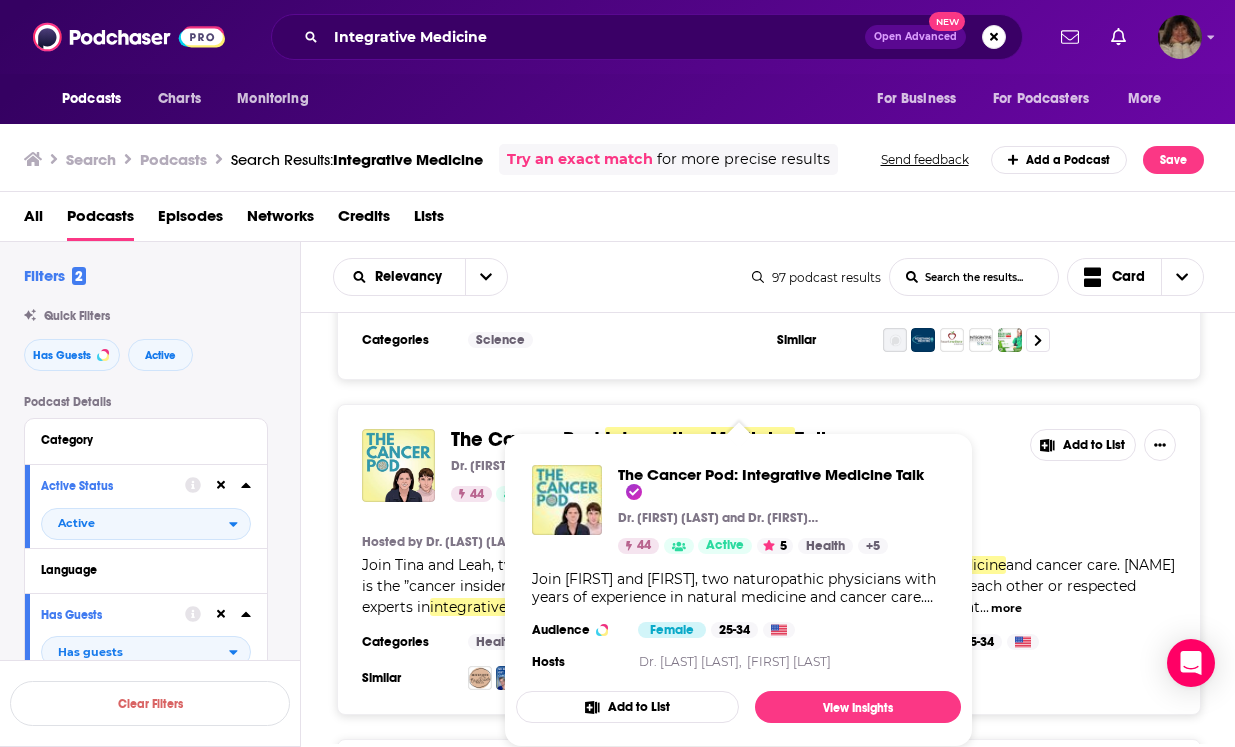 click on "The Cancer Pod:" at bounding box center (528, 439) 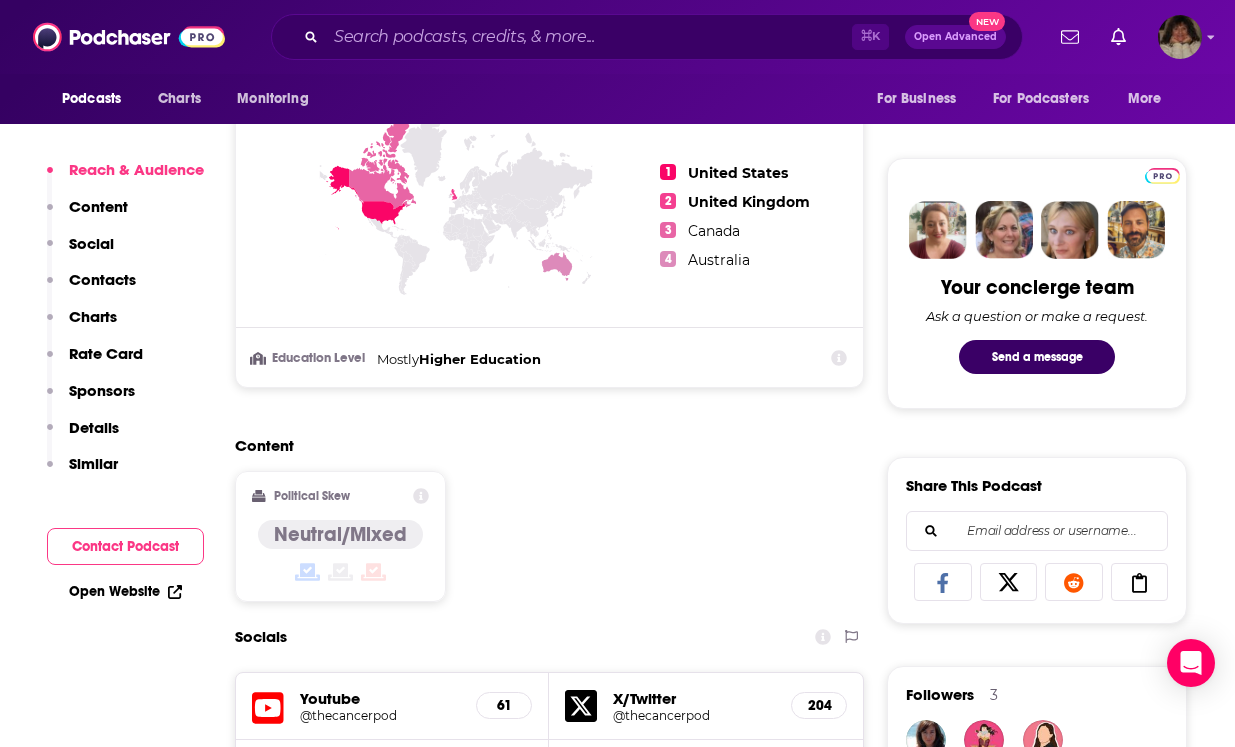 scroll, scrollTop: 1506, scrollLeft: 0, axis: vertical 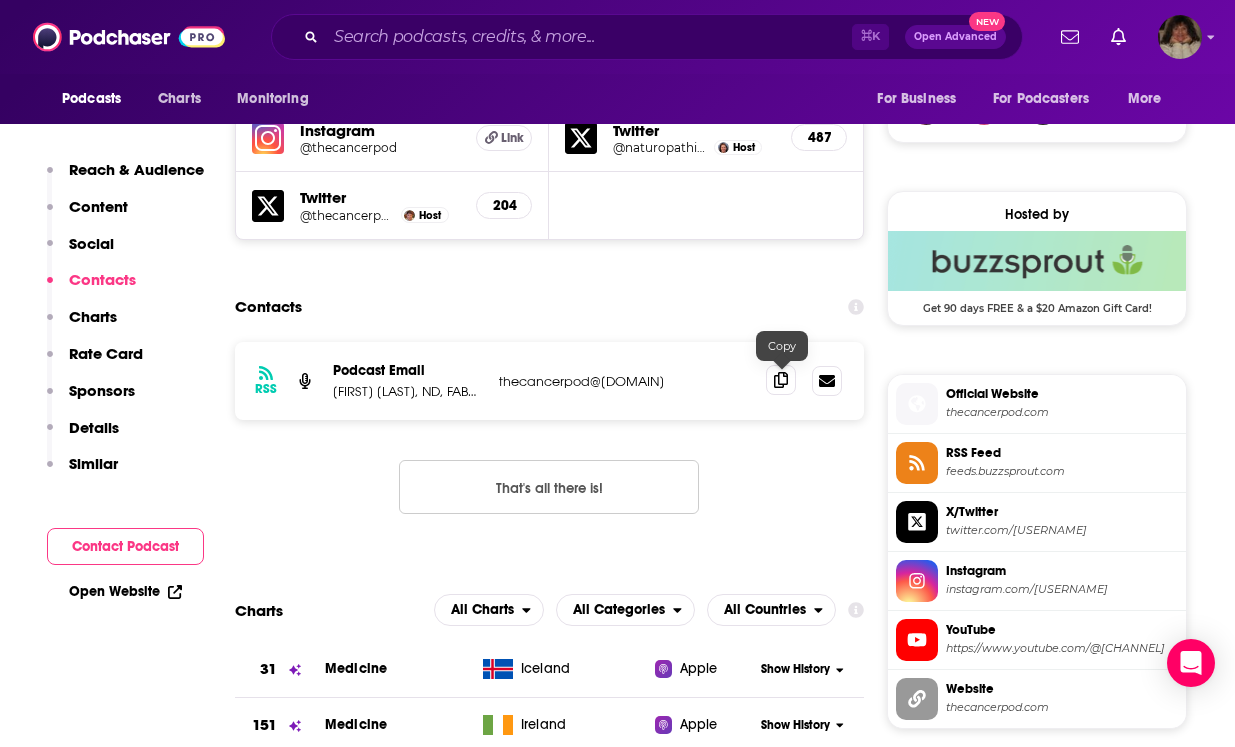 click 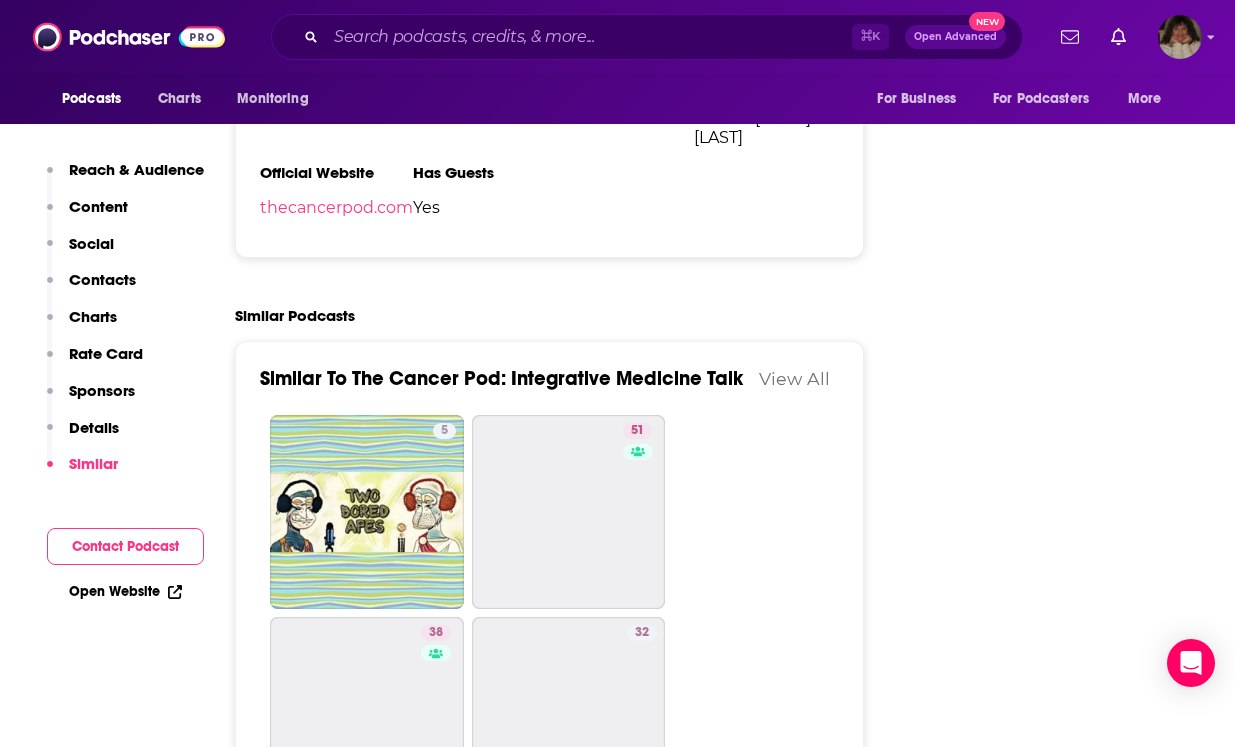 scroll, scrollTop: 3293, scrollLeft: 0, axis: vertical 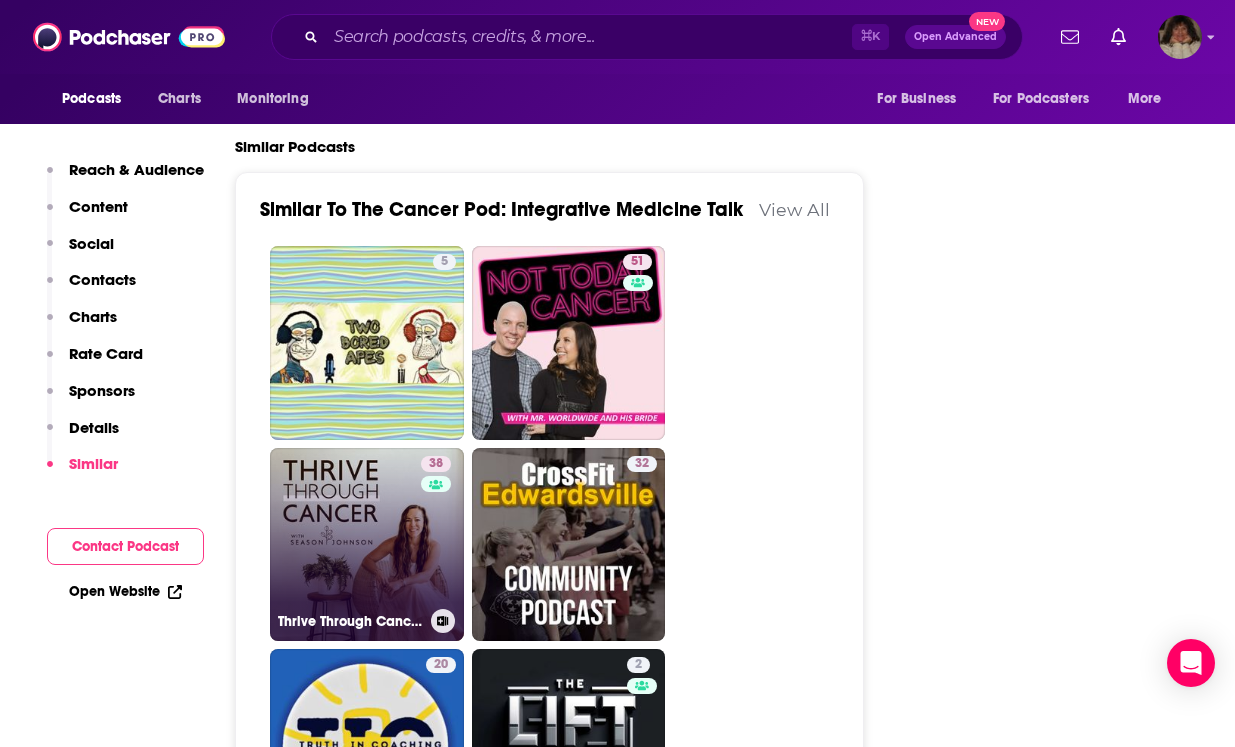 click on "38 Thrive Through Cancer" at bounding box center (367, 545) 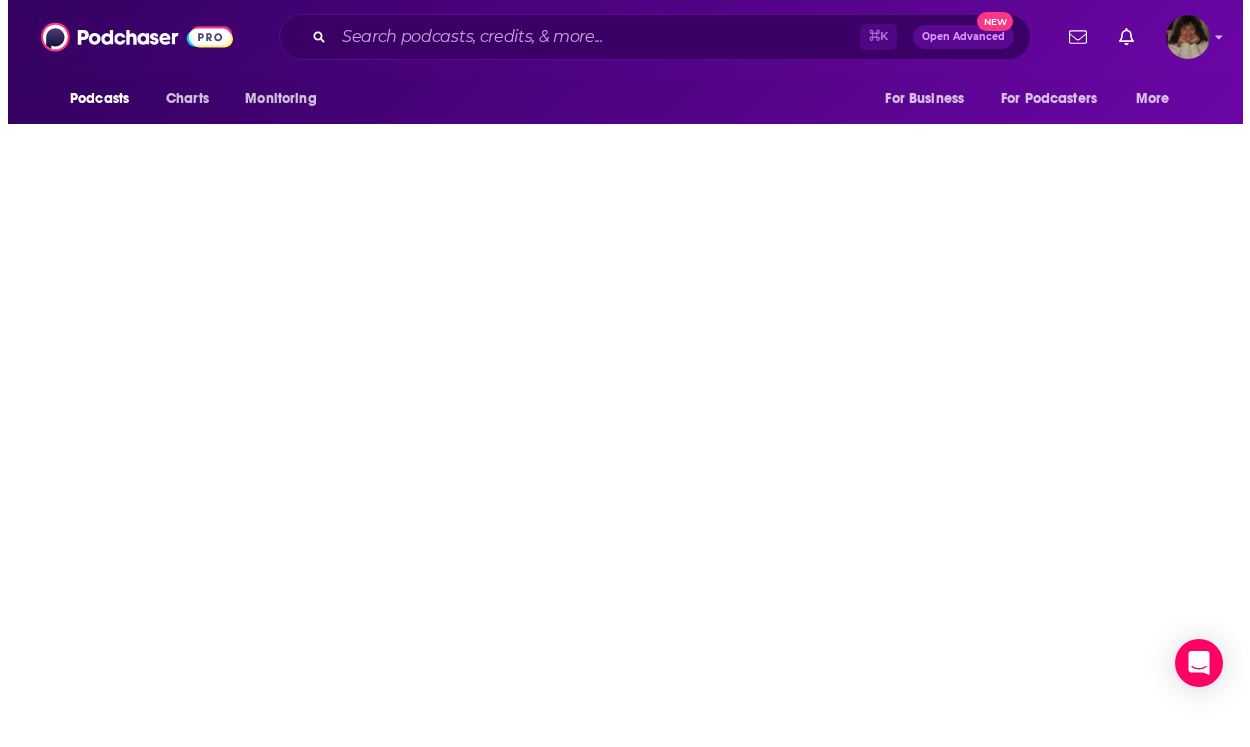 scroll, scrollTop: 0, scrollLeft: 0, axis: both 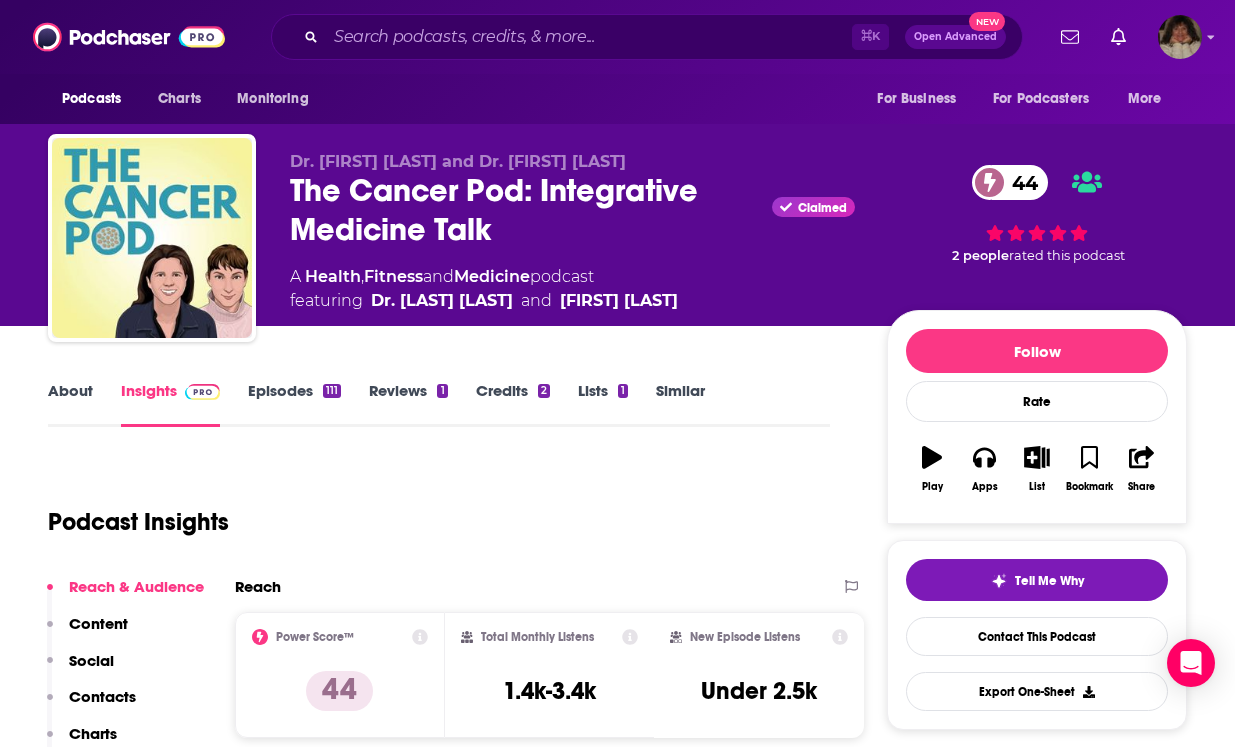 type on "https://www.[DOMAIN]/podcasts/the-cancer-pod-integrative-med-1975421" 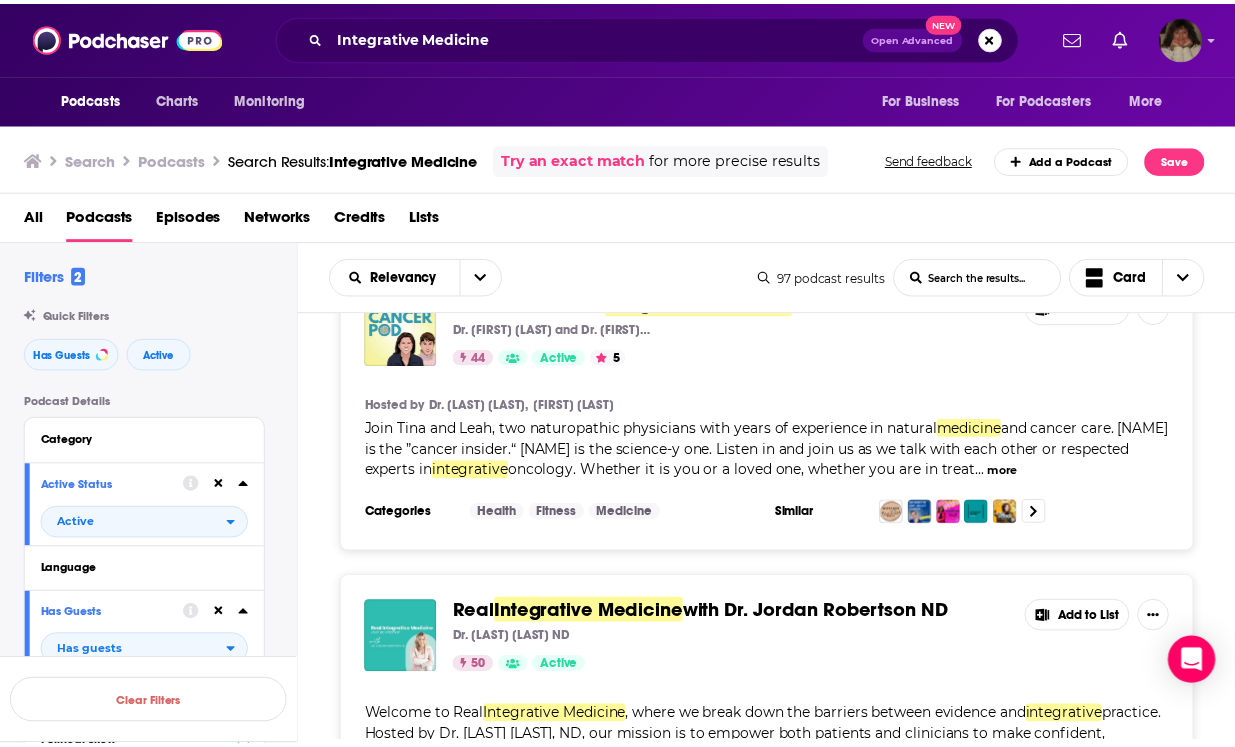 scroll, scrollTop: 361, scrollLeft: 0, axis: vertical 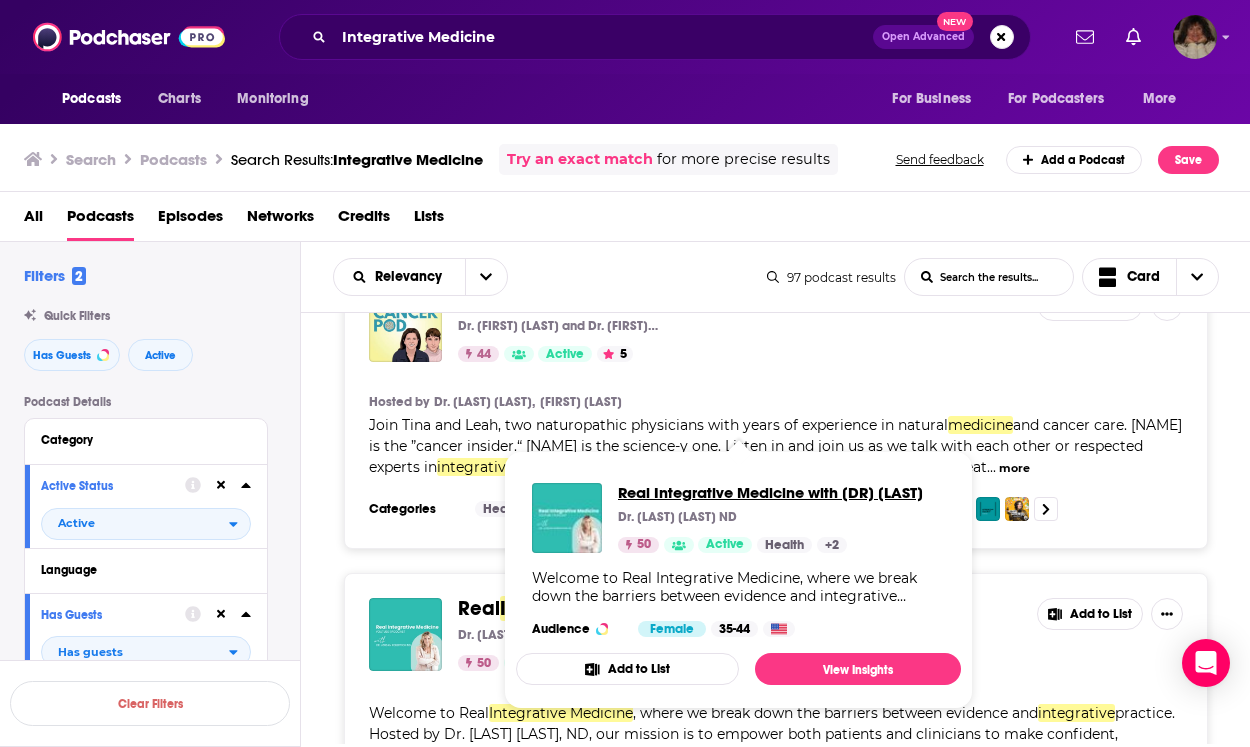 click on "Real Integrative Medicine with [DR] [LAST]" at bounding box center (770, 492) 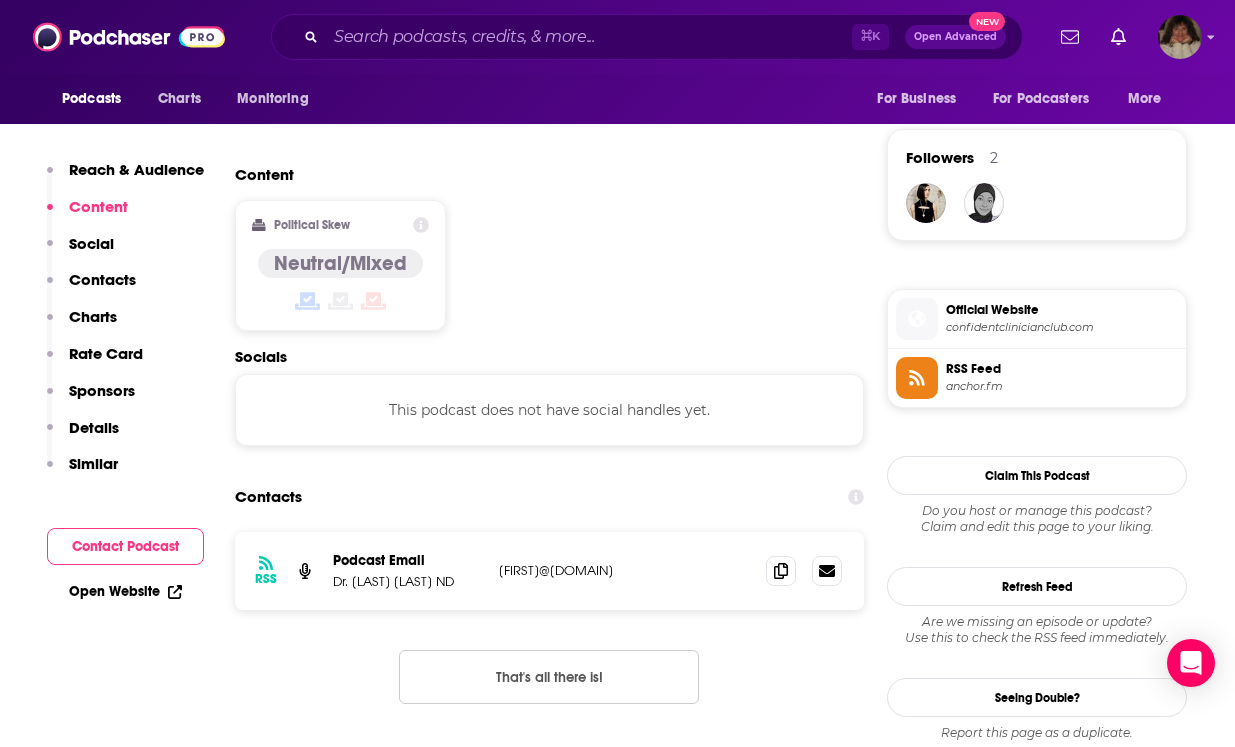 scroll, scrollTop: 1409, scrollLeft: 0, axis: vertical 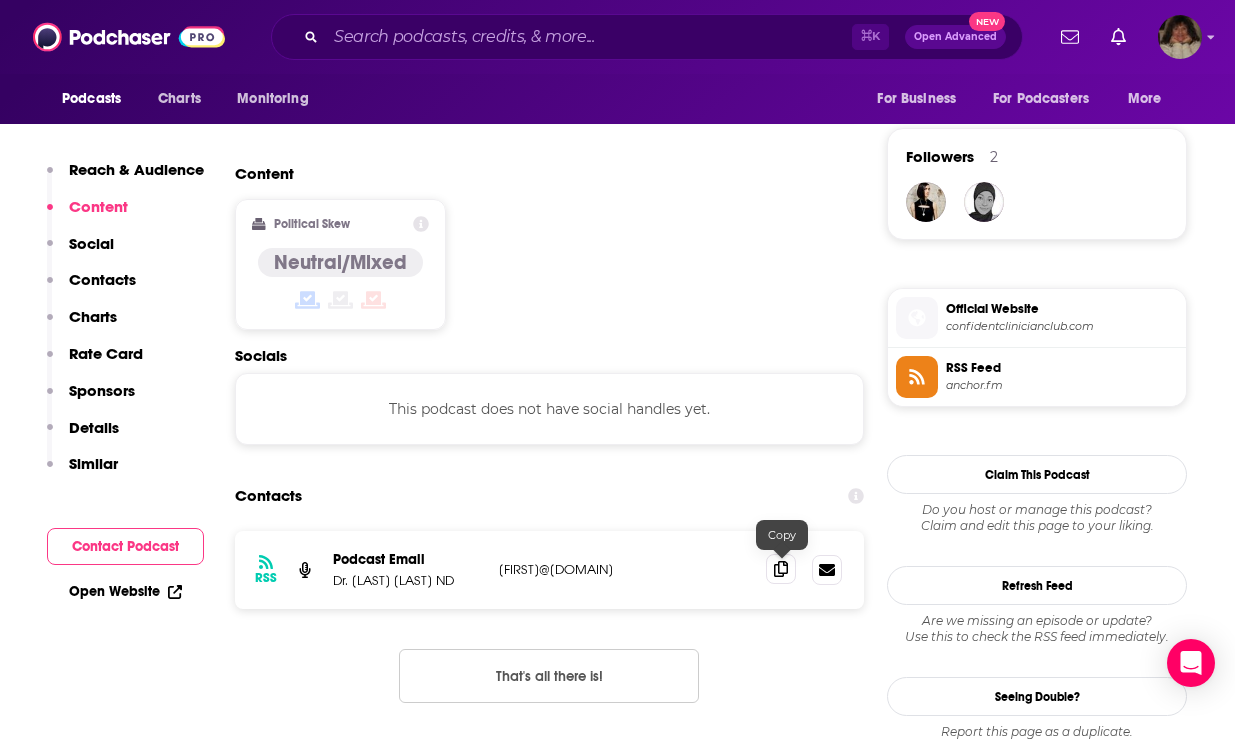 click 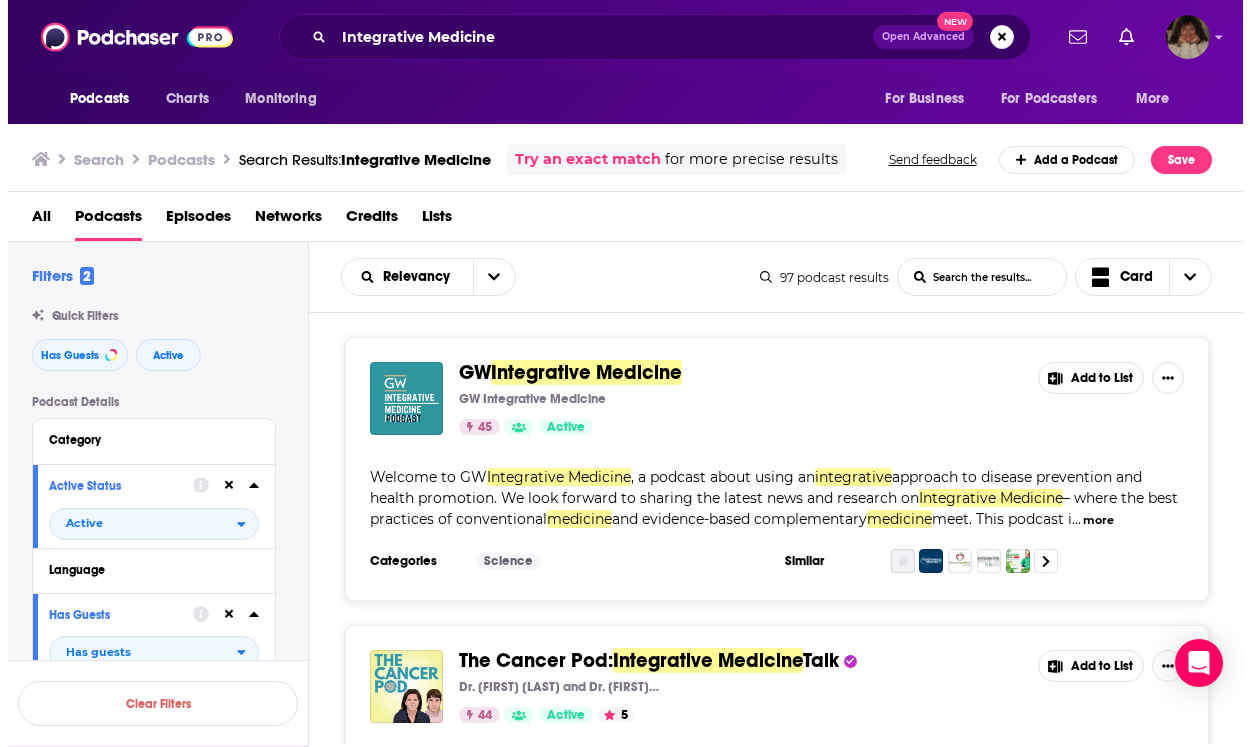 scroll, scrollTop: 0, scrollLeft: 0, axis: both 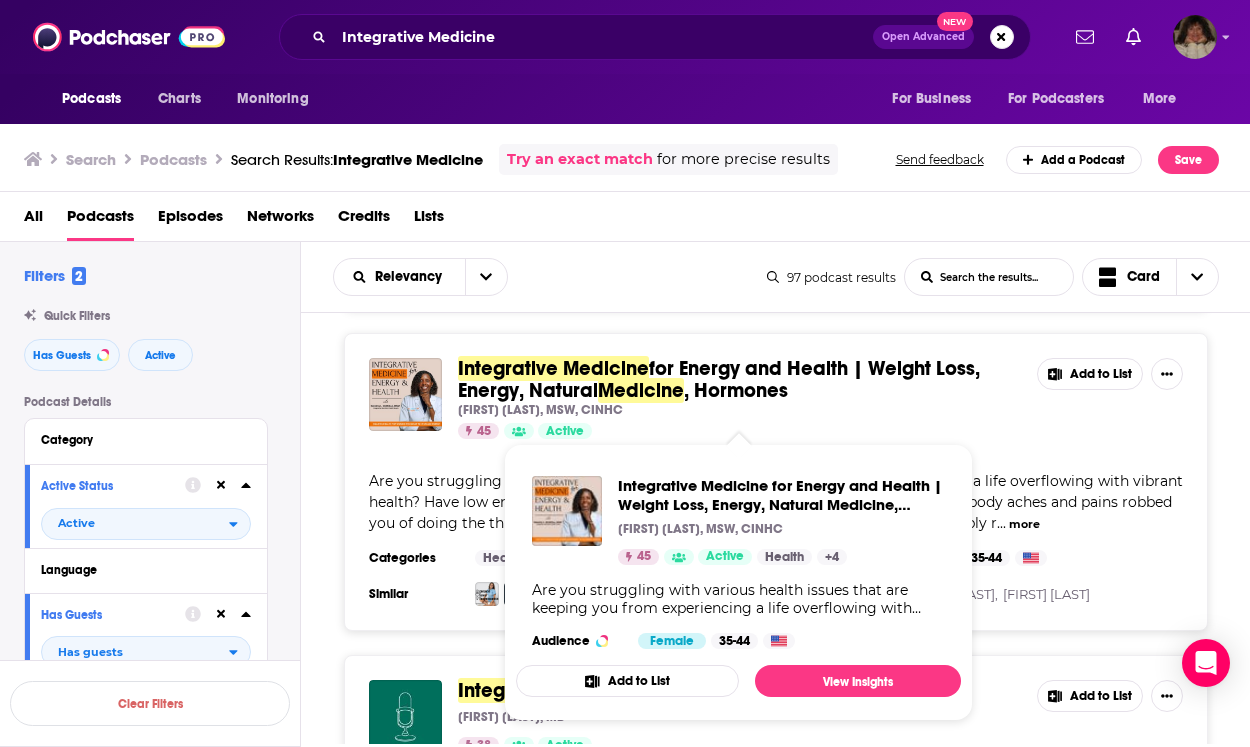 click on "Medicine" at bounding box center (641, 390) 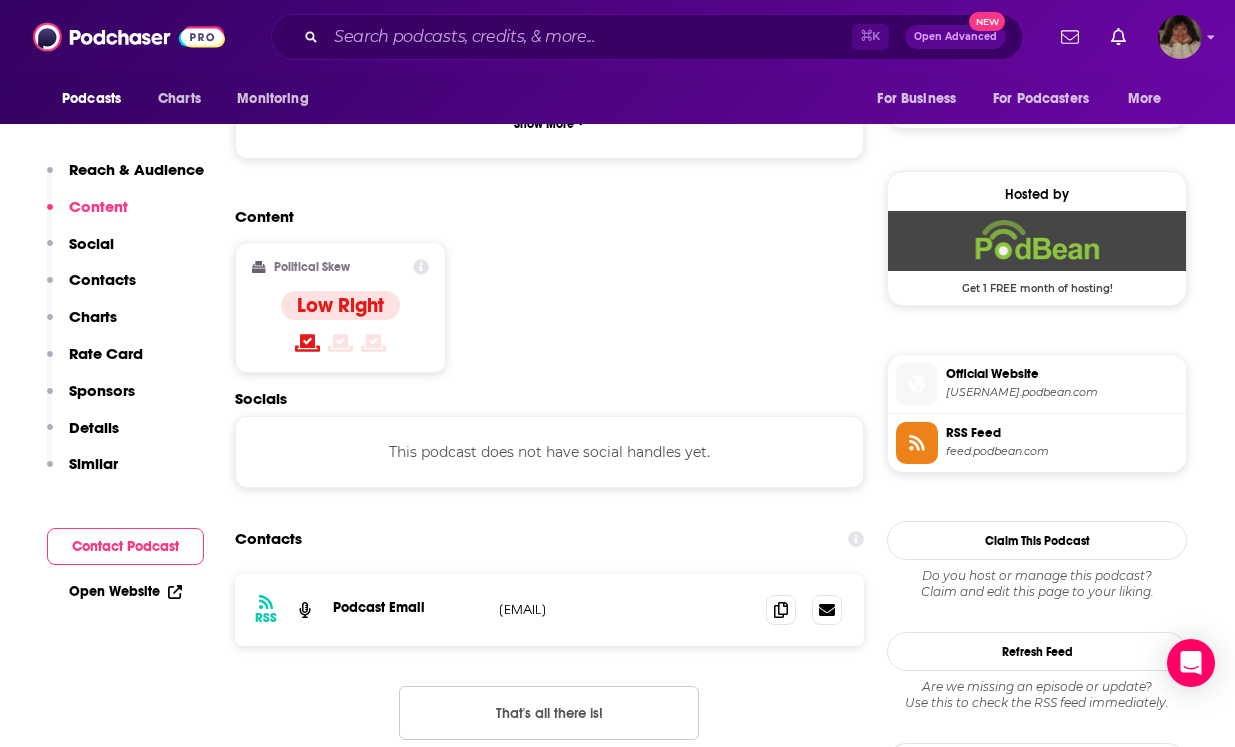 scroll, scrollTop: 1435, scrollLeft: 0, axis: vertical 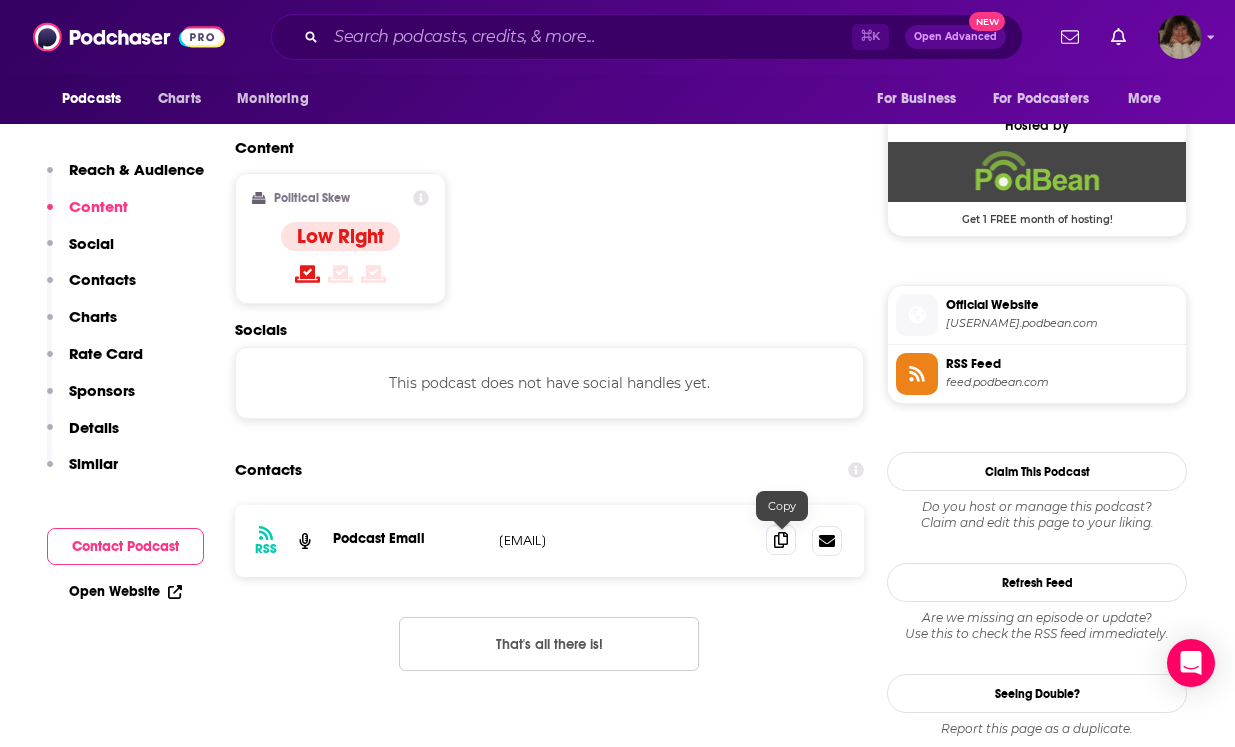 click at bounding box center [781, 540] 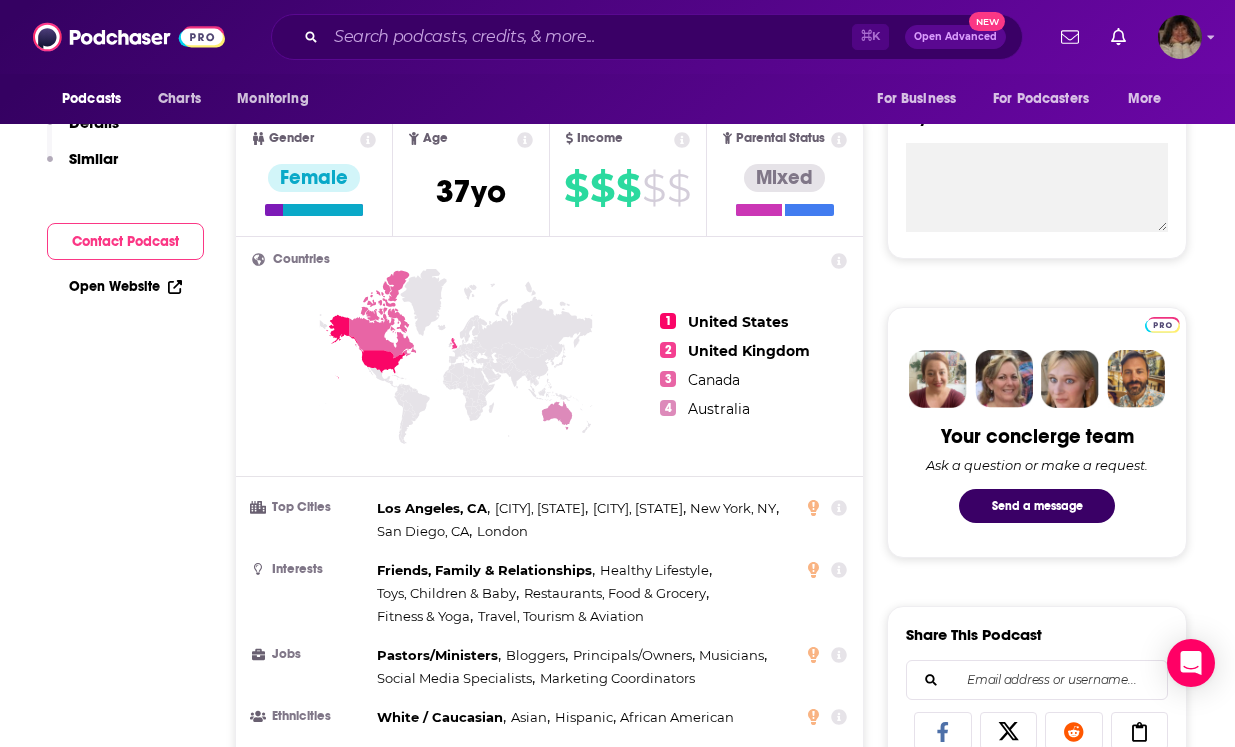scroll, scrollTop: 8, scrollLeft: 0, axis: vertical 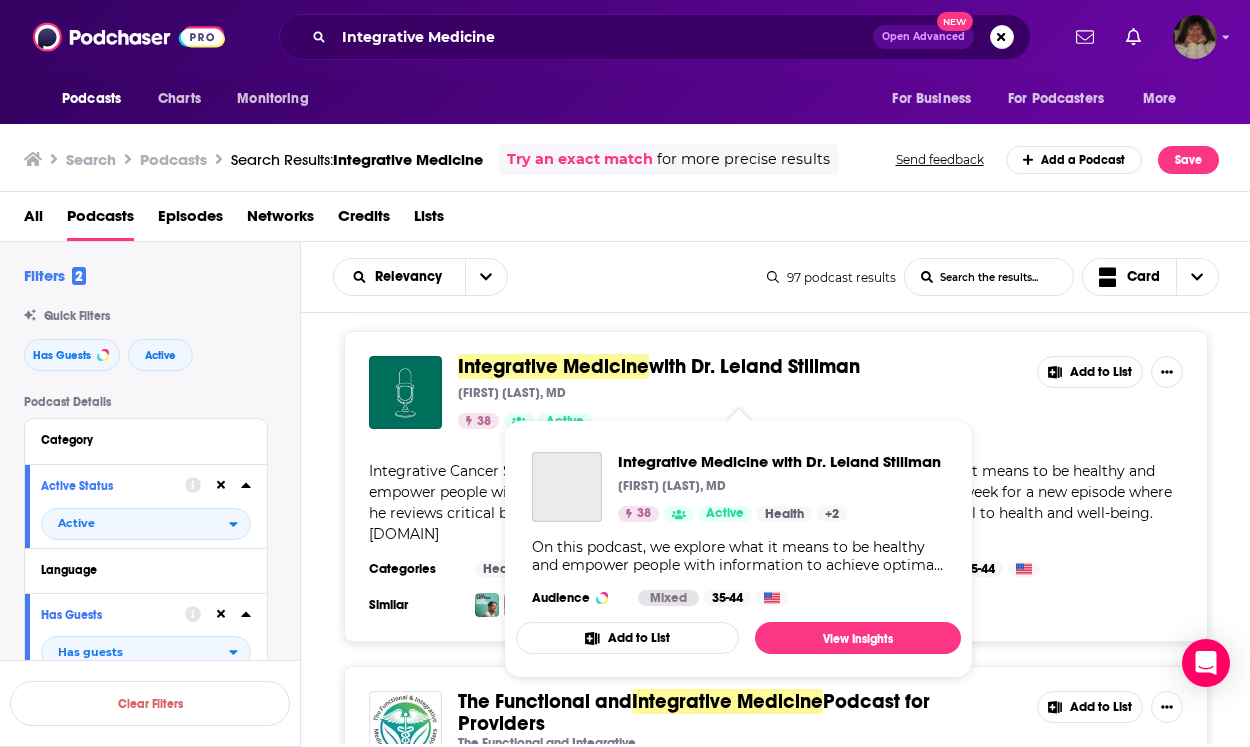 click on "with Dr. Leland Stillman" at bounding box center [754, 366] 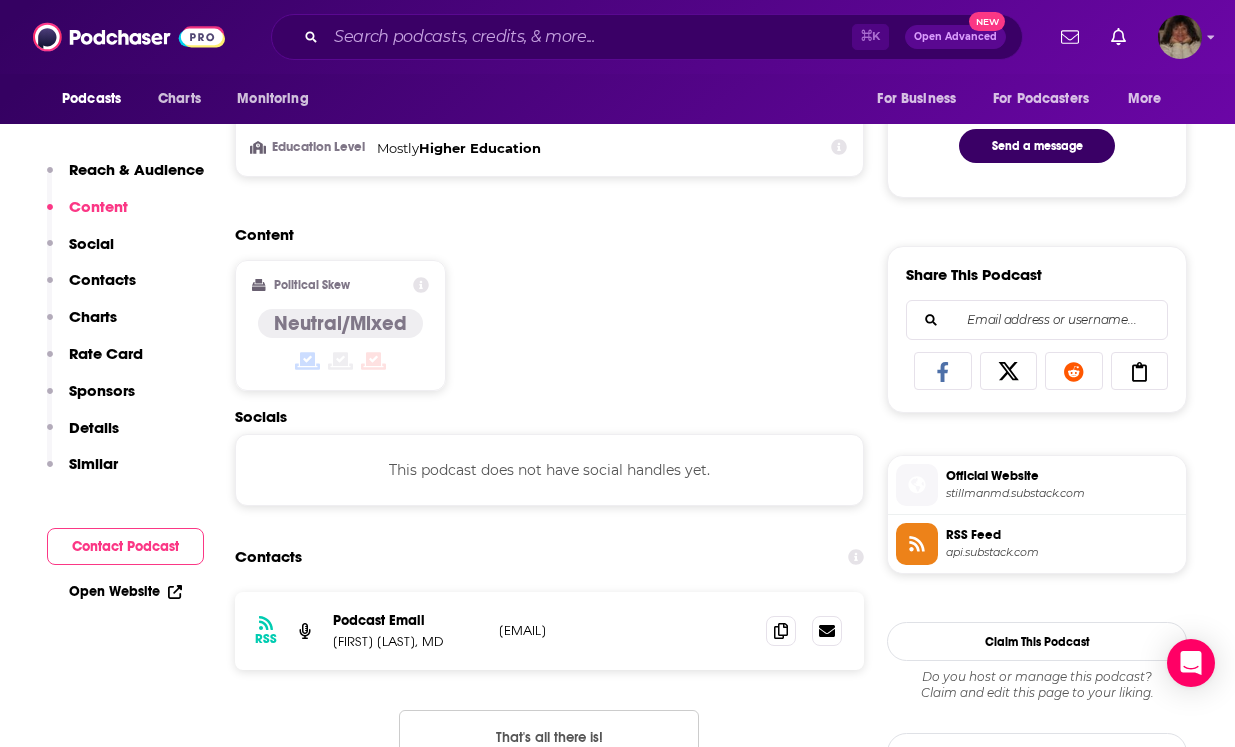 scroll, scrollTop: 1156, scrollLeft: 0, axis: vertical 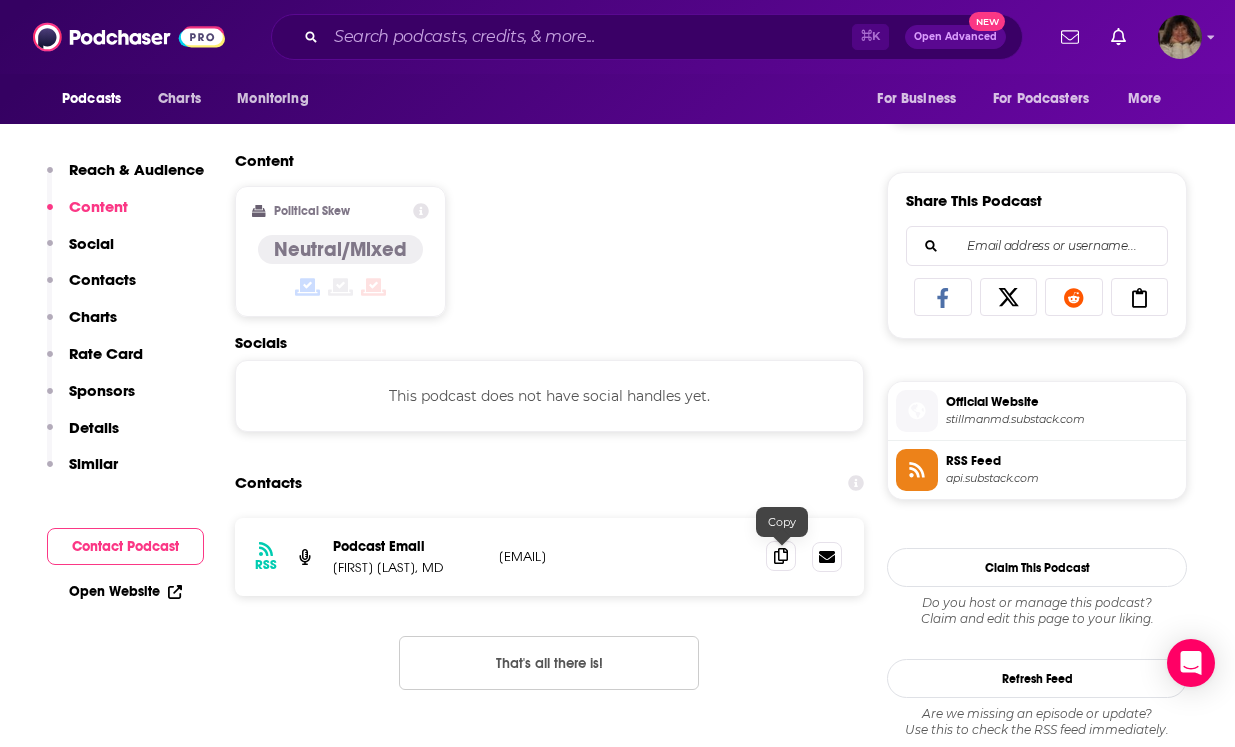 click 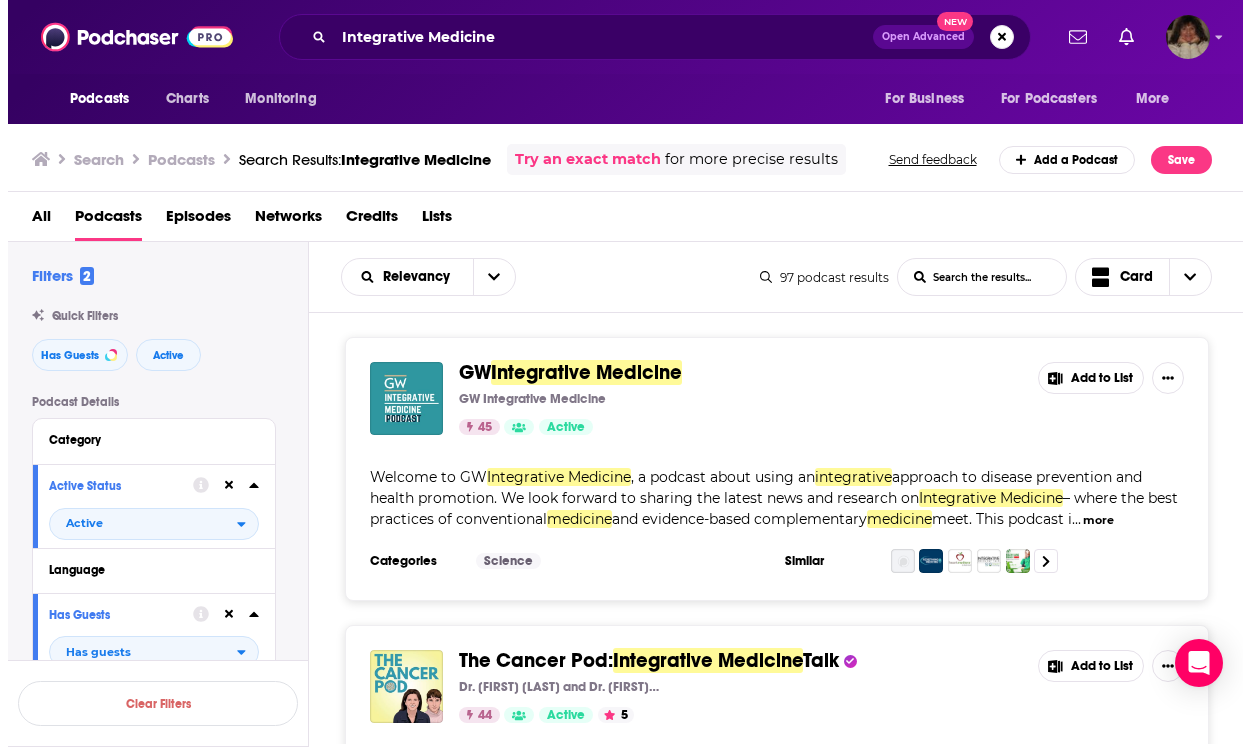 scroll, scrollTop: 0, scrollLeft: 0, axis: both 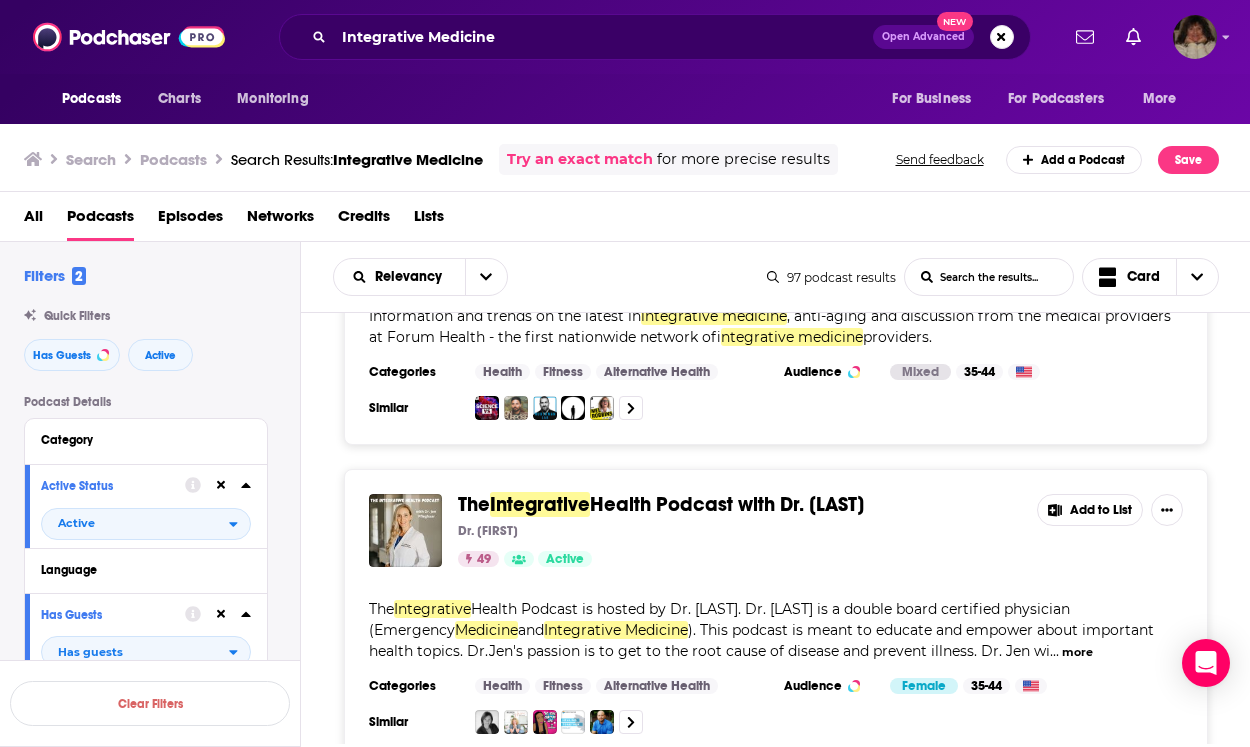 click on "Podcasts Charts Monitoring Integrative Medicine Open Advanced New For Business For Podcasters More Podcasts Charts Monitoring For Business For Podcasters More Search Podcasts Search Results: Integrative Medicine Try an exact match for more precise results Send feedback Add a Podcast Save All Podcasts Episodes Networks Credits Lists Filters 2 Quick Filters Has Guests Active Podcast Details Category Active Status Active Language Has Guests Has guests Brand Safety & Suitability Political Skew Beta Show More Audience & Reach Power Score™ Reach (Monthly) Reach (Episode Average) Gender Age Income Show More Saved Searches Select Clear Filters Relevancy List Search Input Search the results... Card 97 podcast results List Search Input Search the results... Card GW Integrative Medicine GW Integrative Medicine 45 Active Add to List Welcome to GW Integrative Medicine , a podcast about using an integrative Integrative Medicine – where the best practices of conventional medicine medicine ... more Science 5" at bounding box center (625, 373) 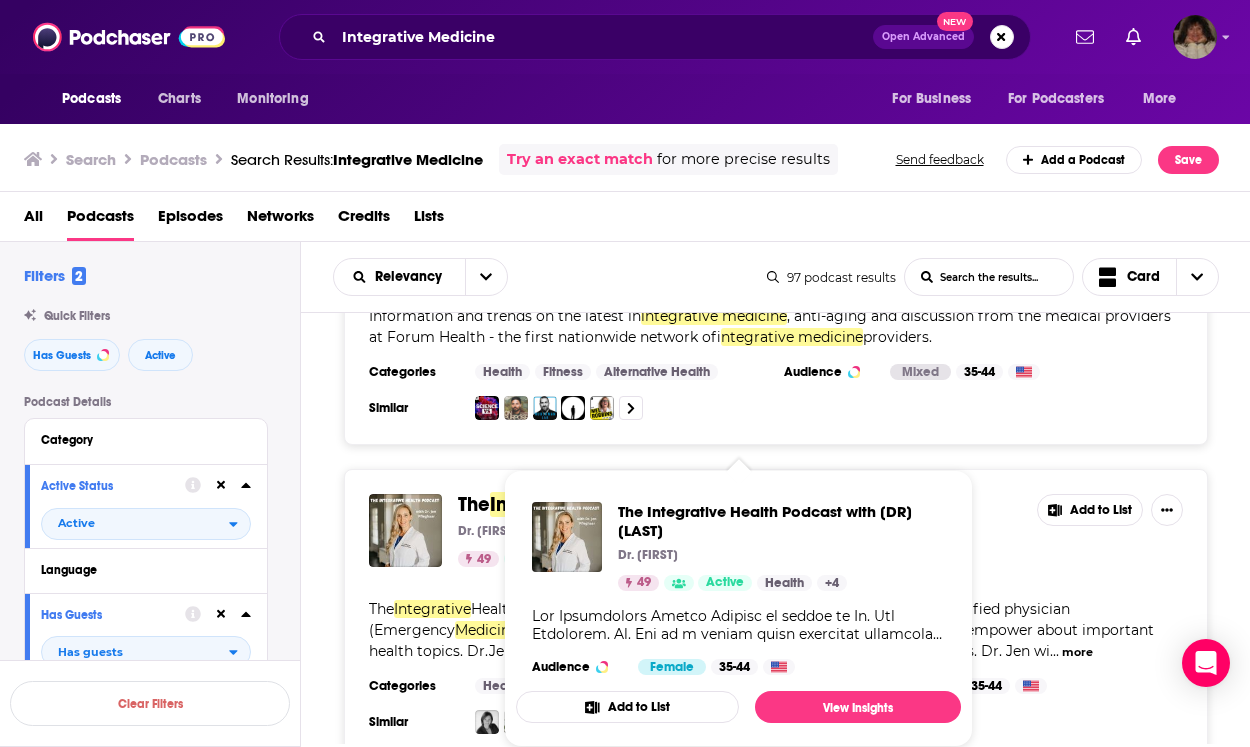 click on "The" at bounding box center [474, 504] 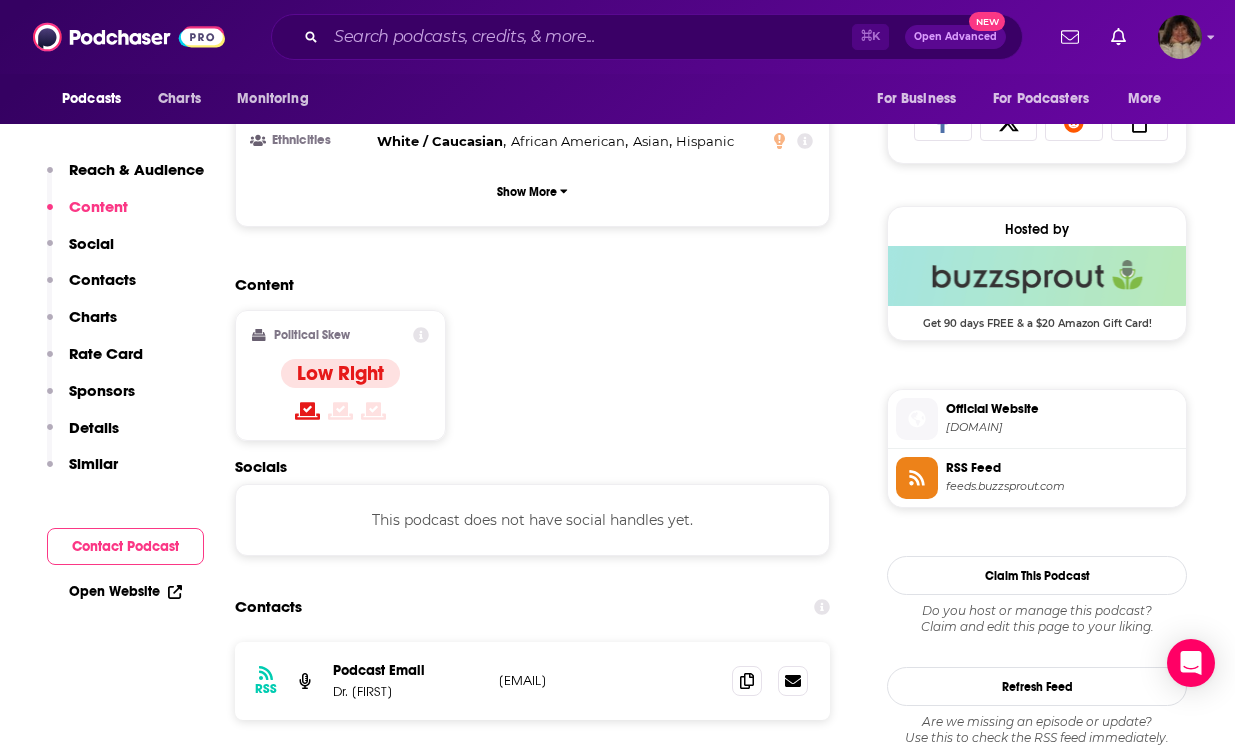 scroll, scrollTop: 1475, scrollLeft: 0, axis: vertical 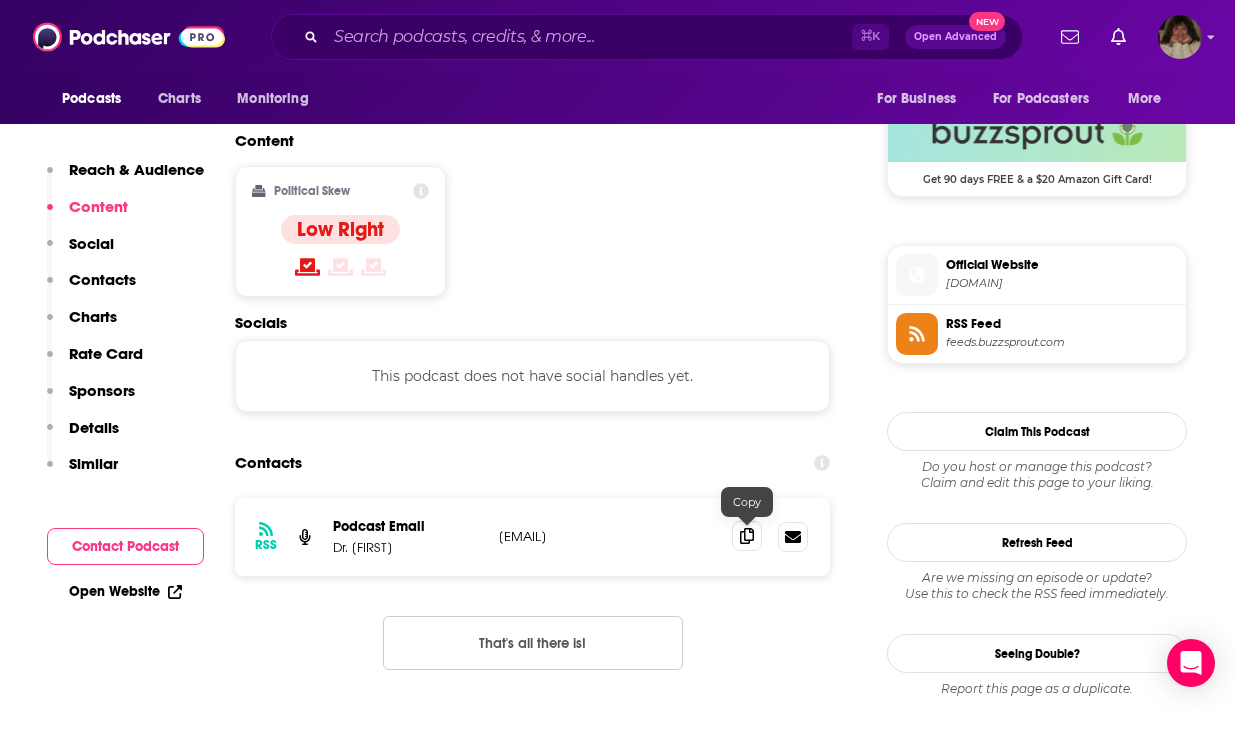 click 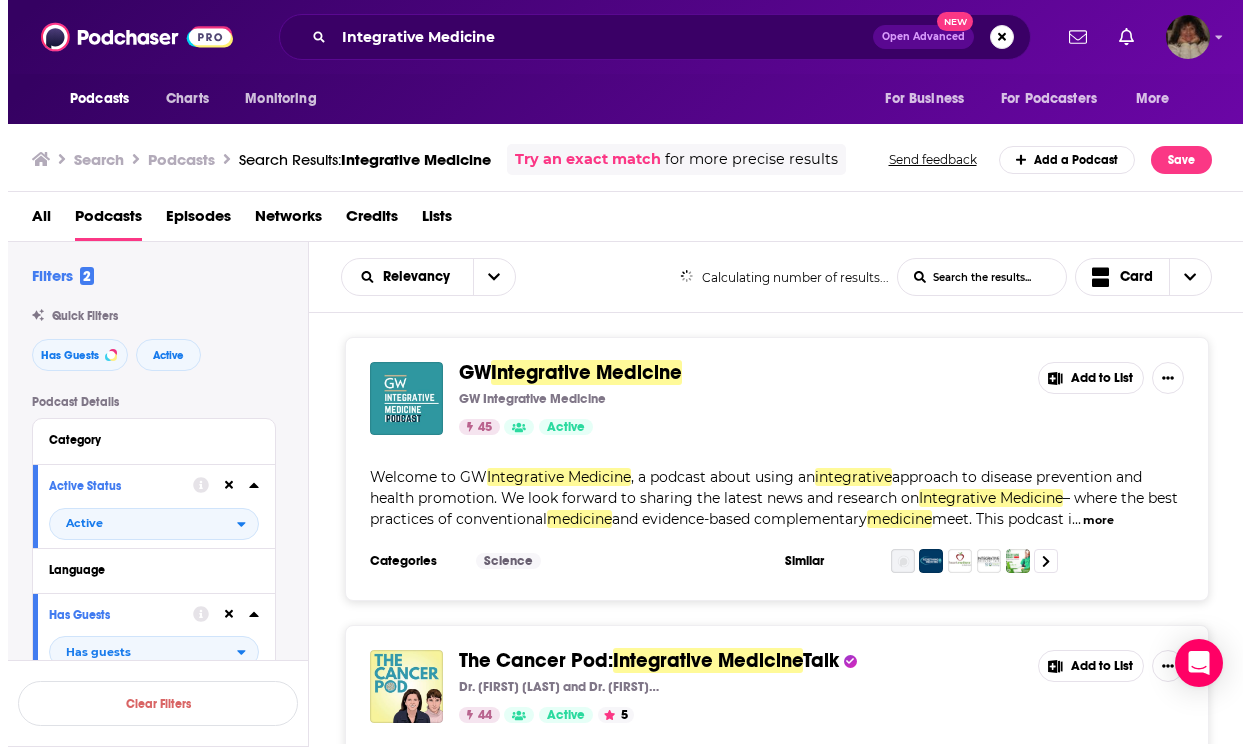 scroll, scrollTop: 0, scrollLeft: 0, axis: both 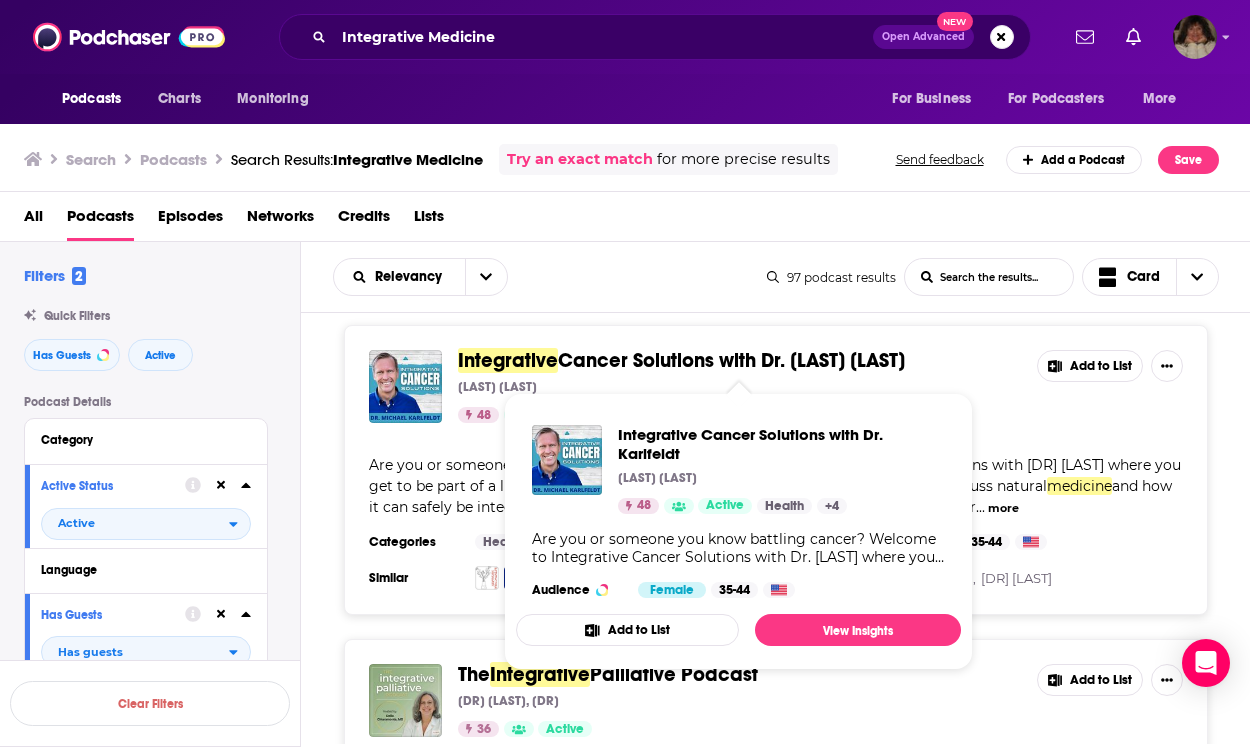 click on "Cancer Solutions with Dr. [LAST] [LAST]" at bounding box center (731, 360) 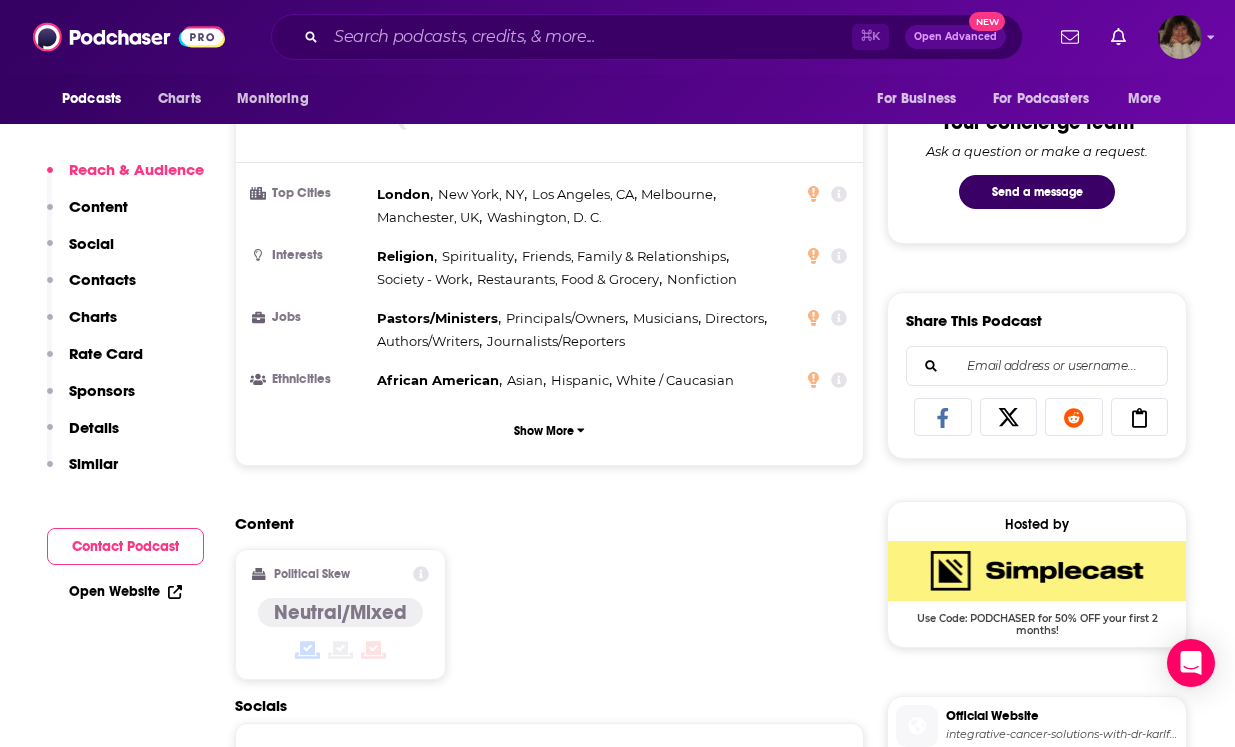 scroll, scrollTop: 1362, scrollLeft: 0, axis: vertical 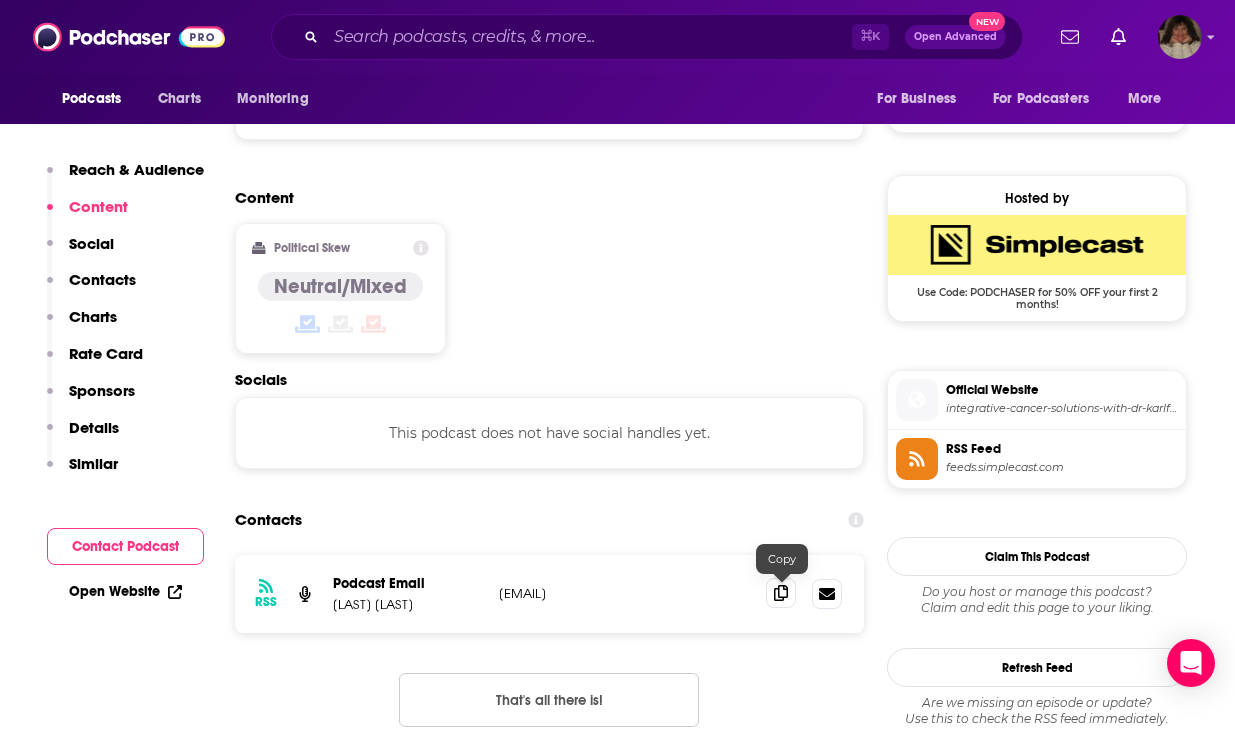 click 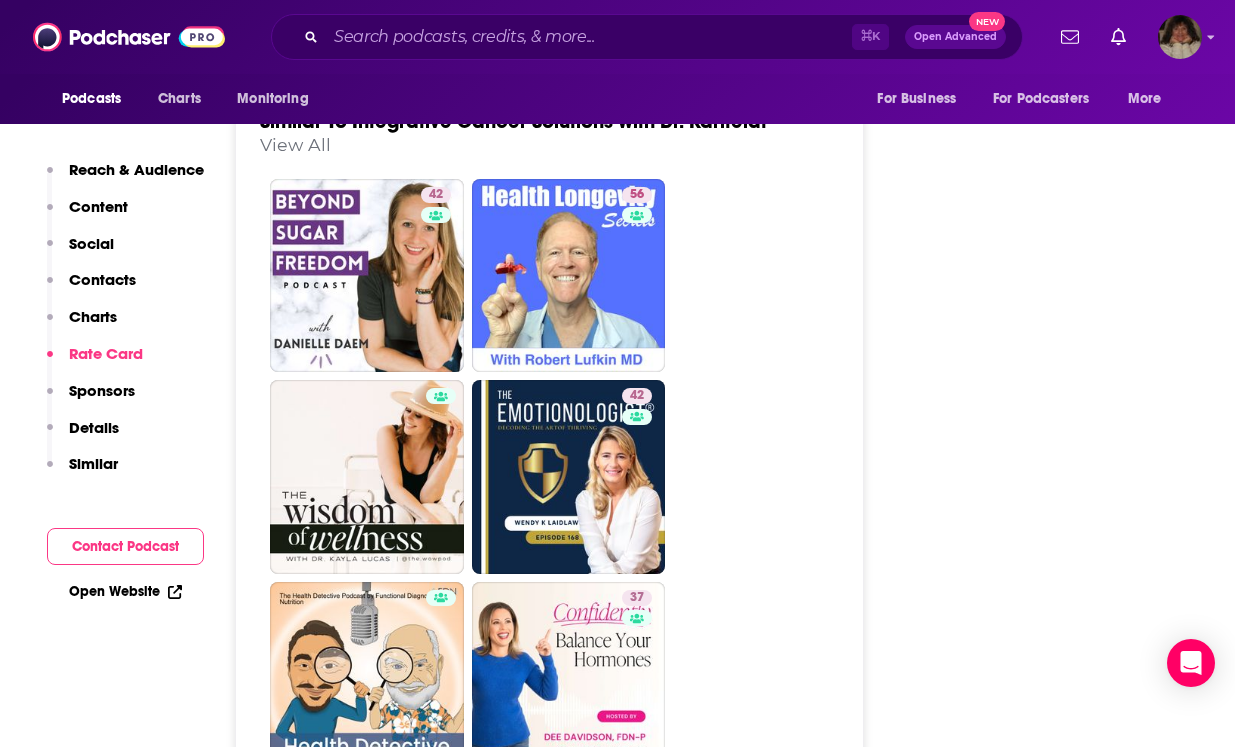 scroll, scrollTop: 3514, scrollLeft: 0, axis: vertical 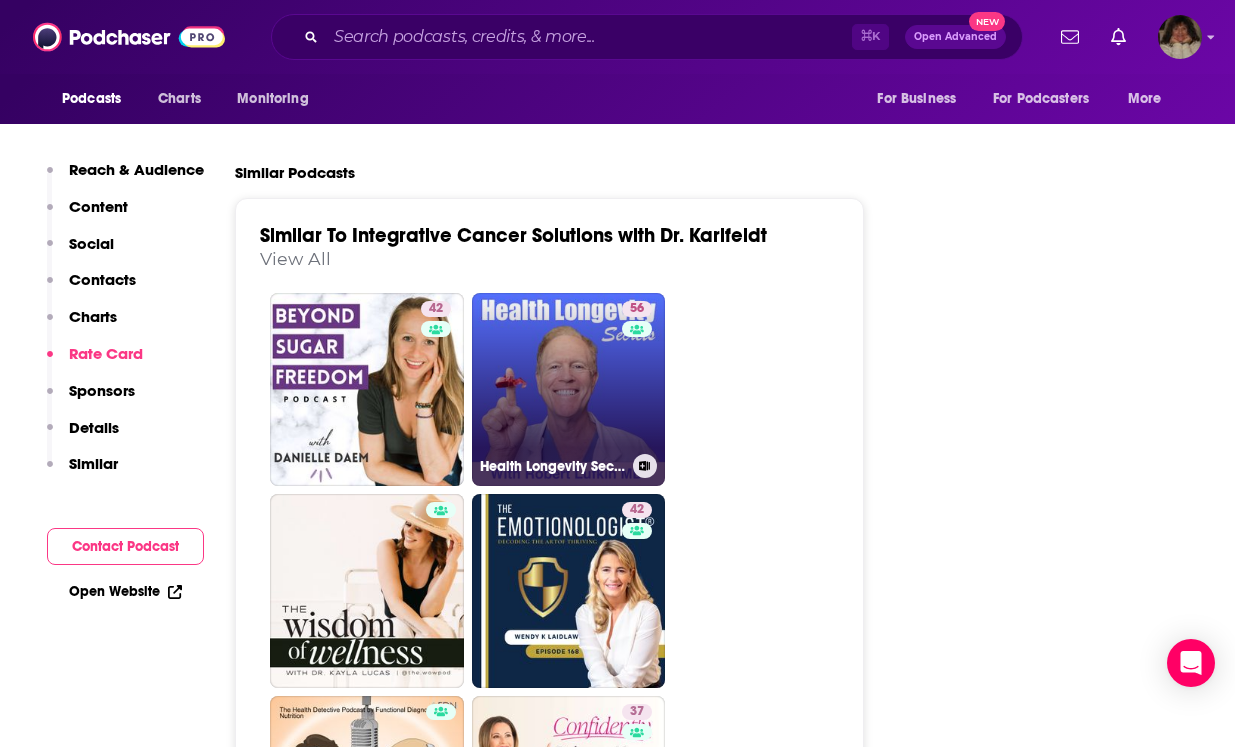 click on "56 Health Longevity Secrets" at bounding box center [569, 390] 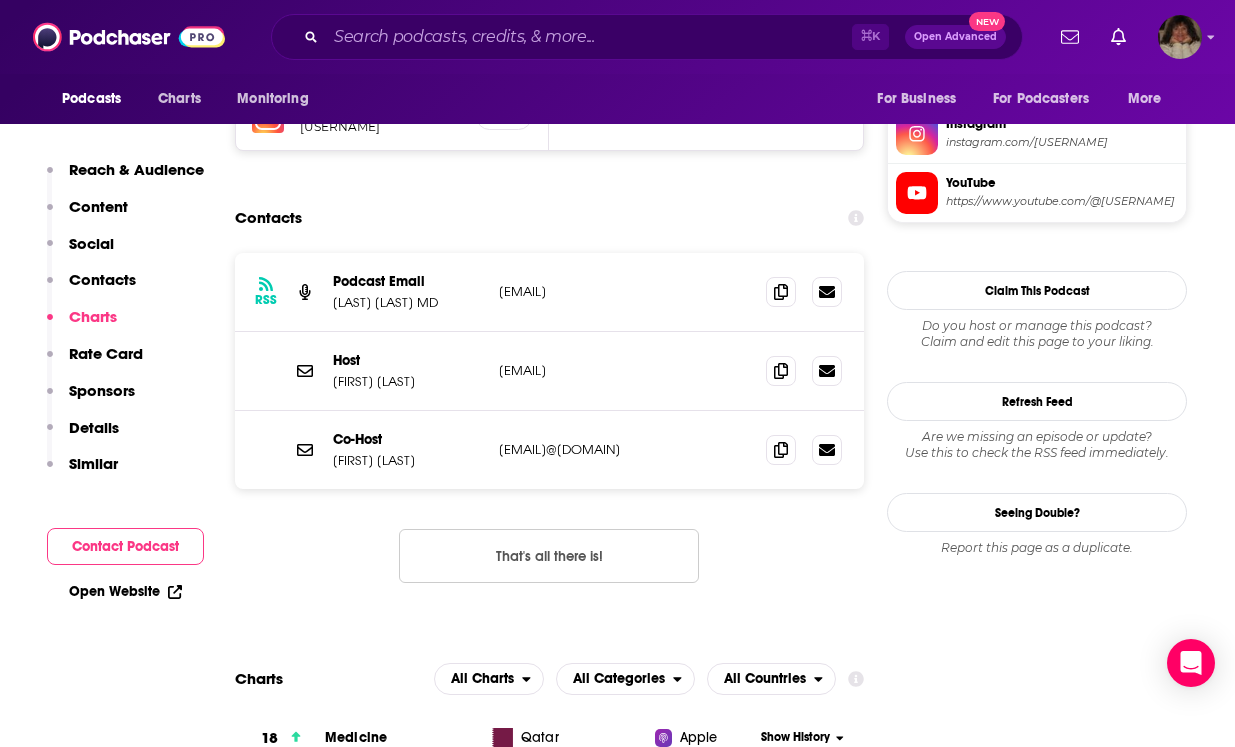 scroll, scrollTop: 1790, scrollLeft: 0, axis: vertical 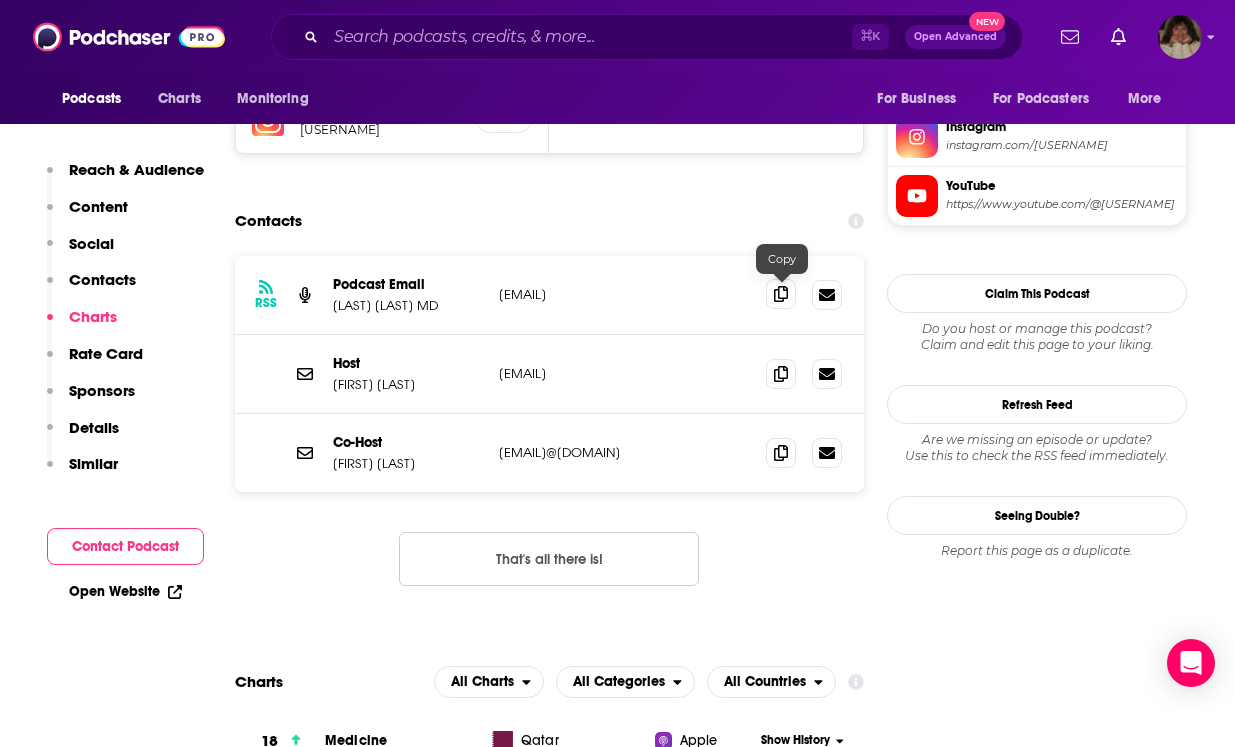 click 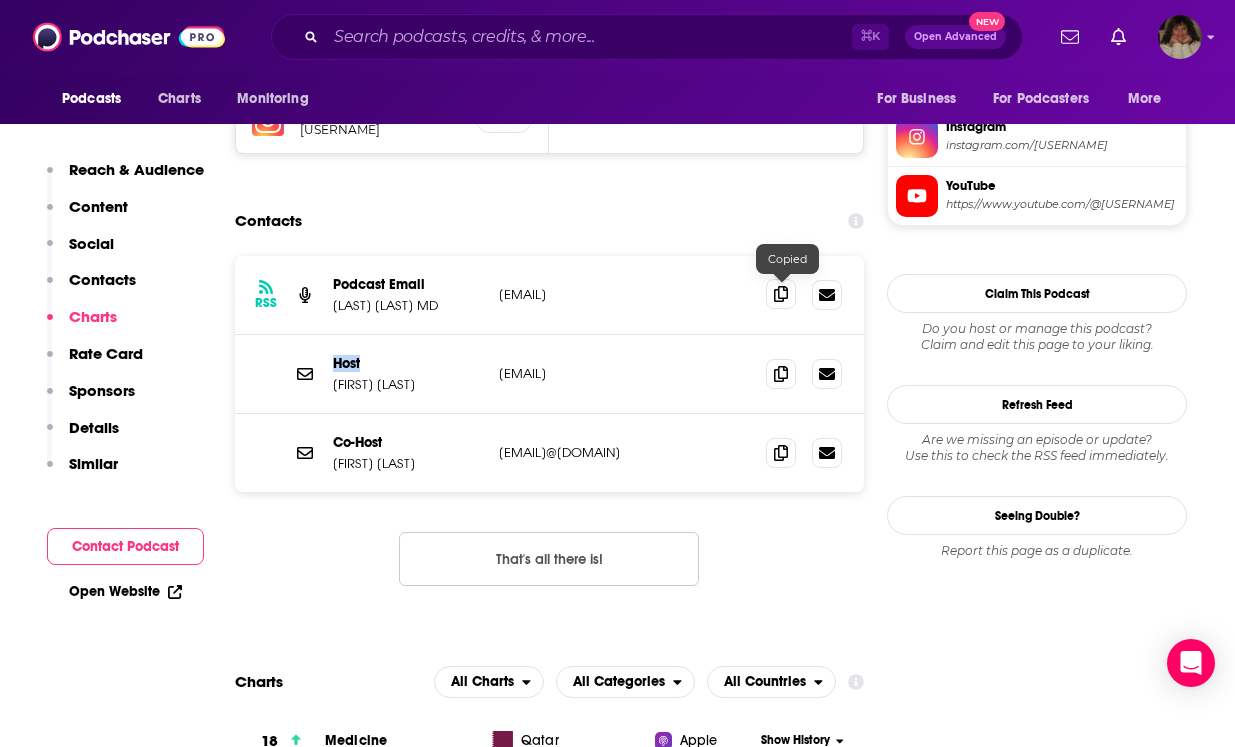 click 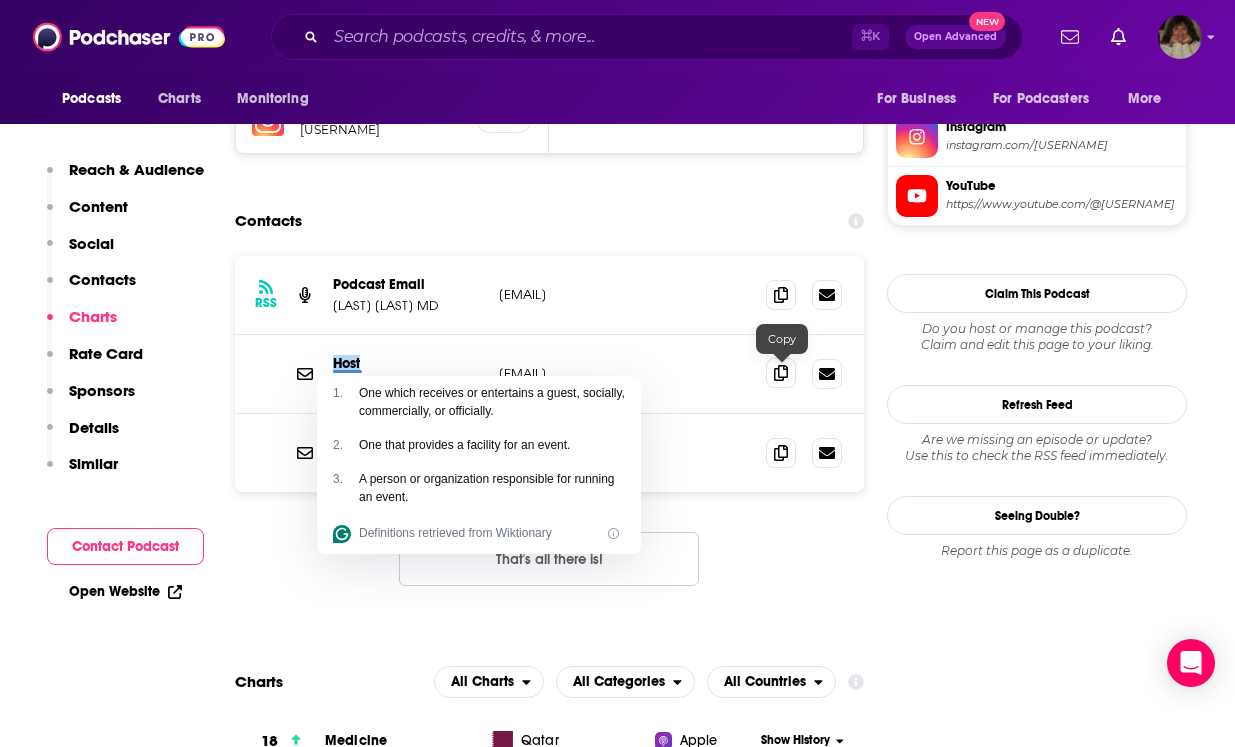 click 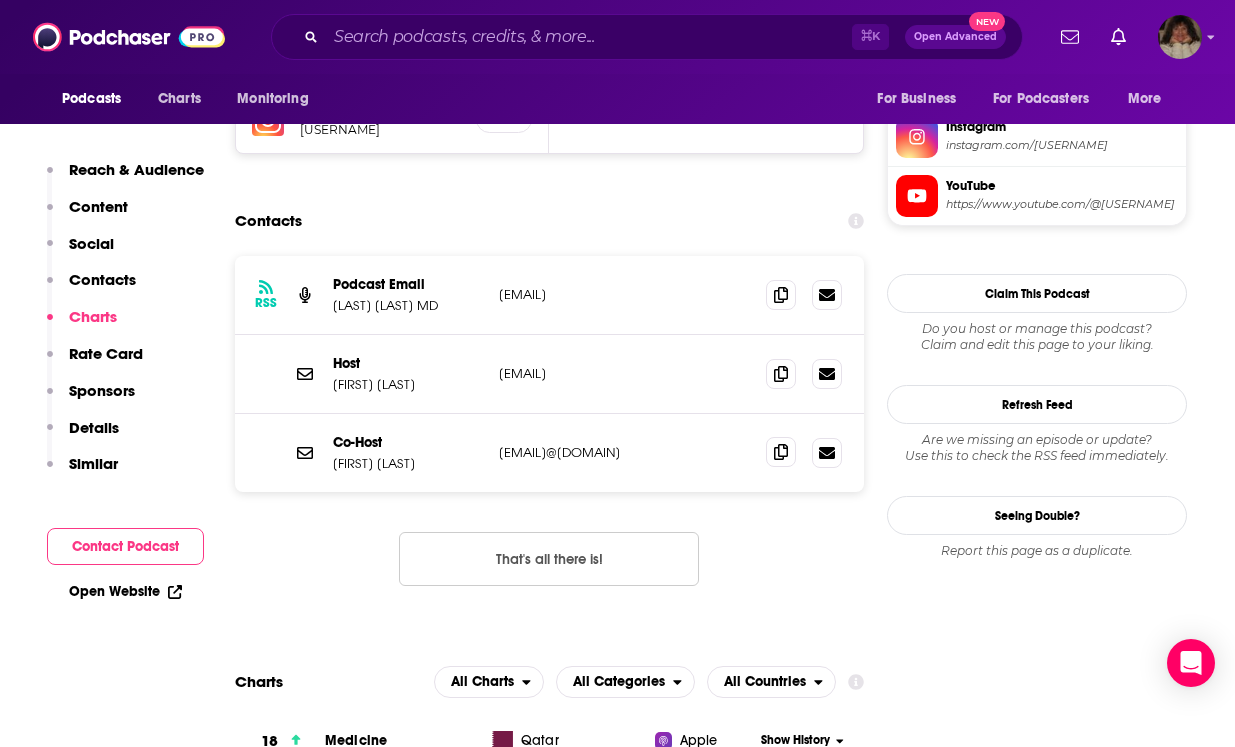 click 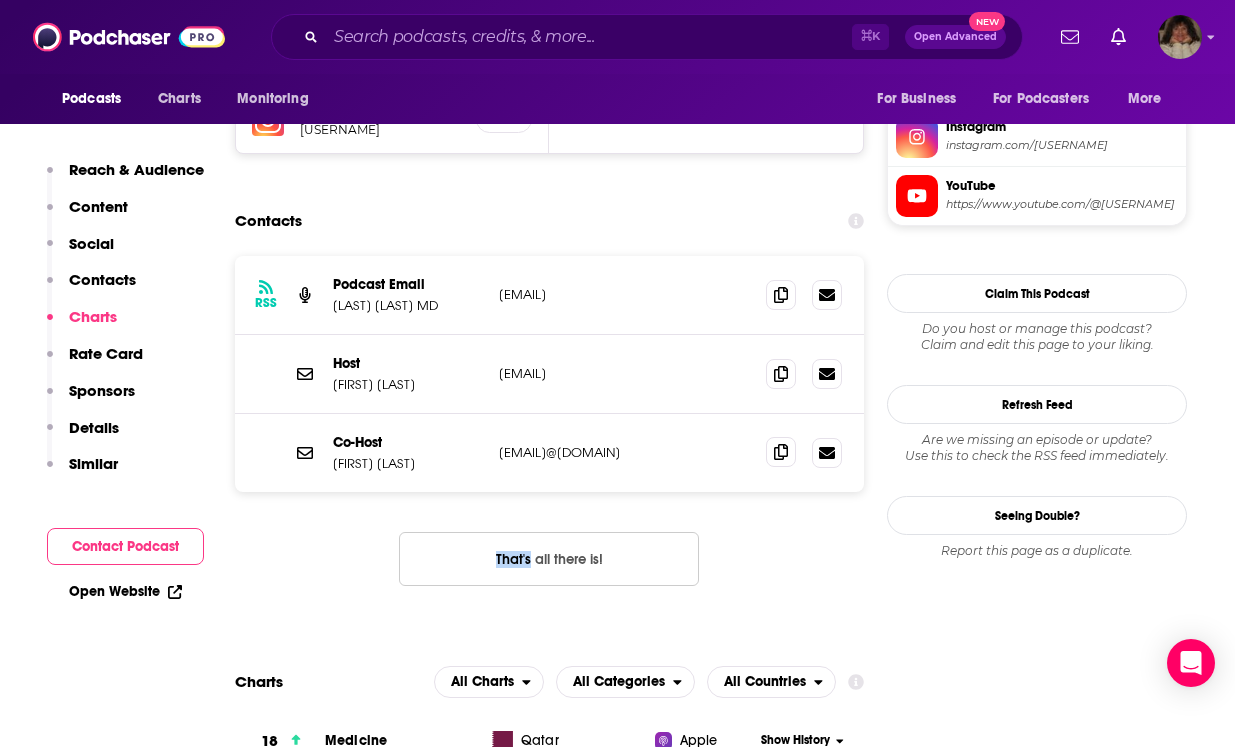 click 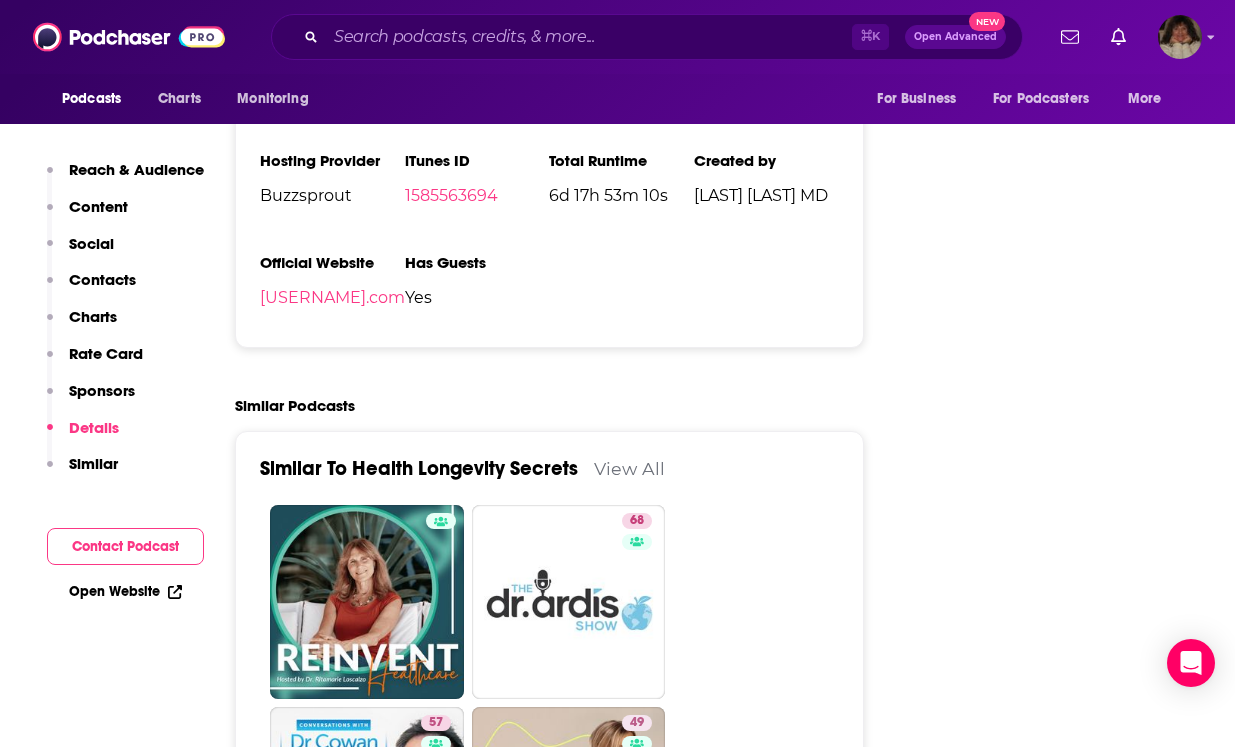 scroll, scrollTop: 4116, scrollLeft: 0, axis: vertical 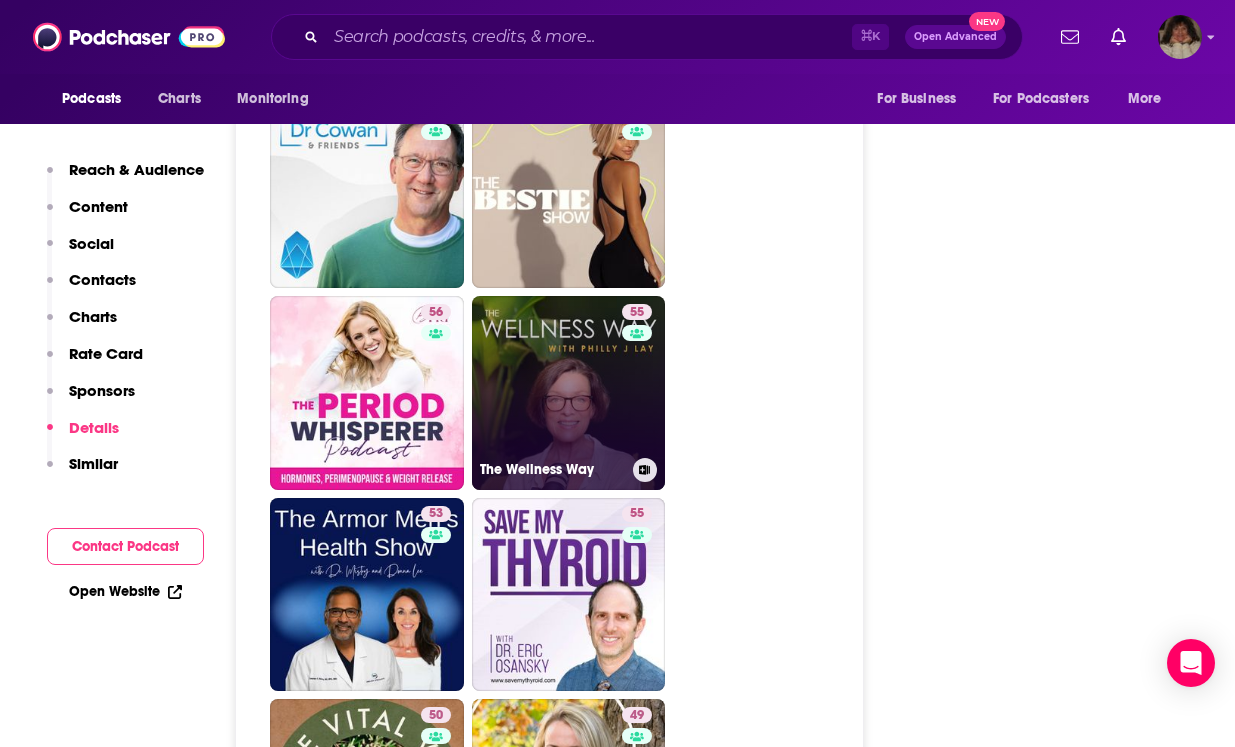click on "[NUMBER] The Wellness Way" at bounding box center (569, 393) 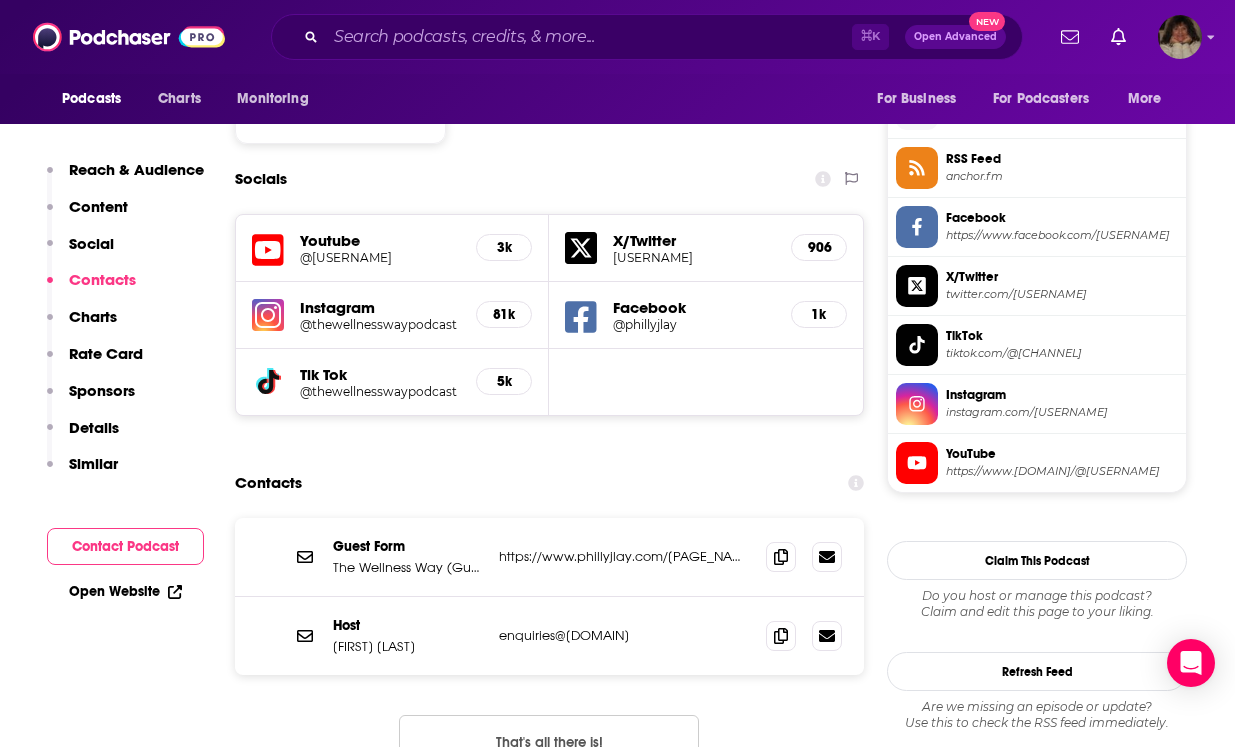 scroll, scrollTop: 1578, scrollLeft: 0, axis: vertical 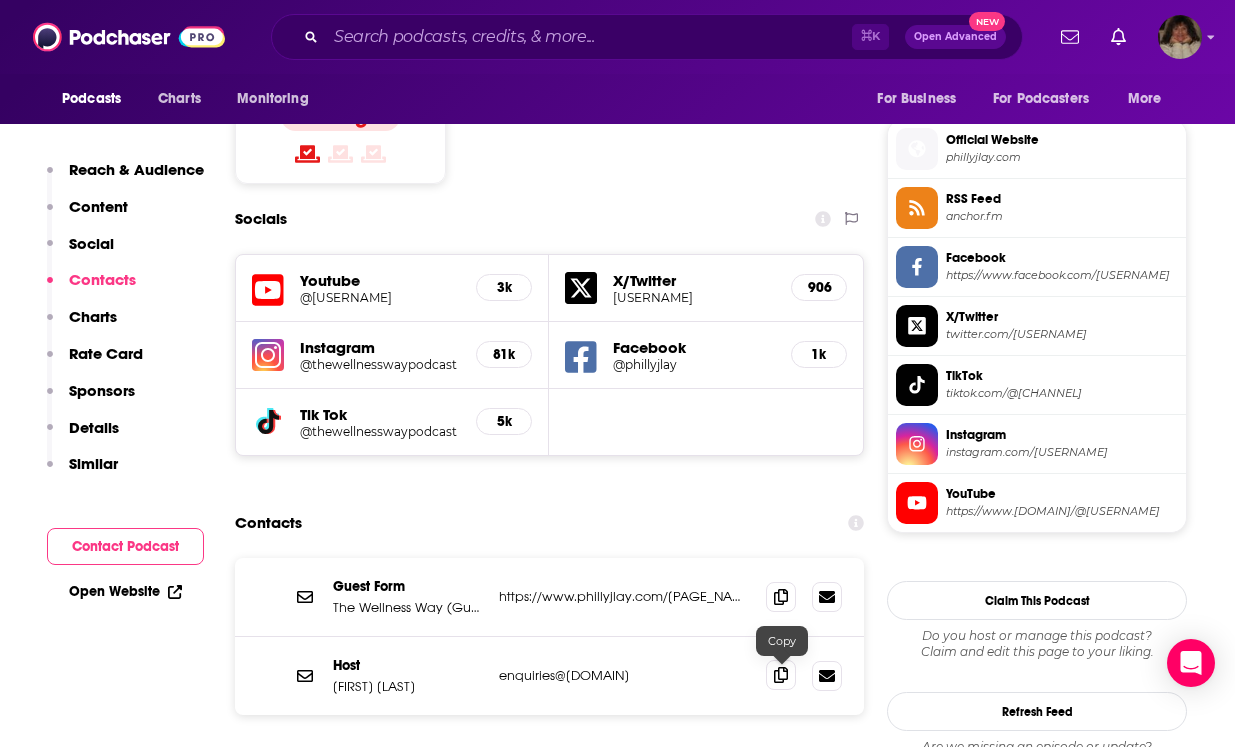 click 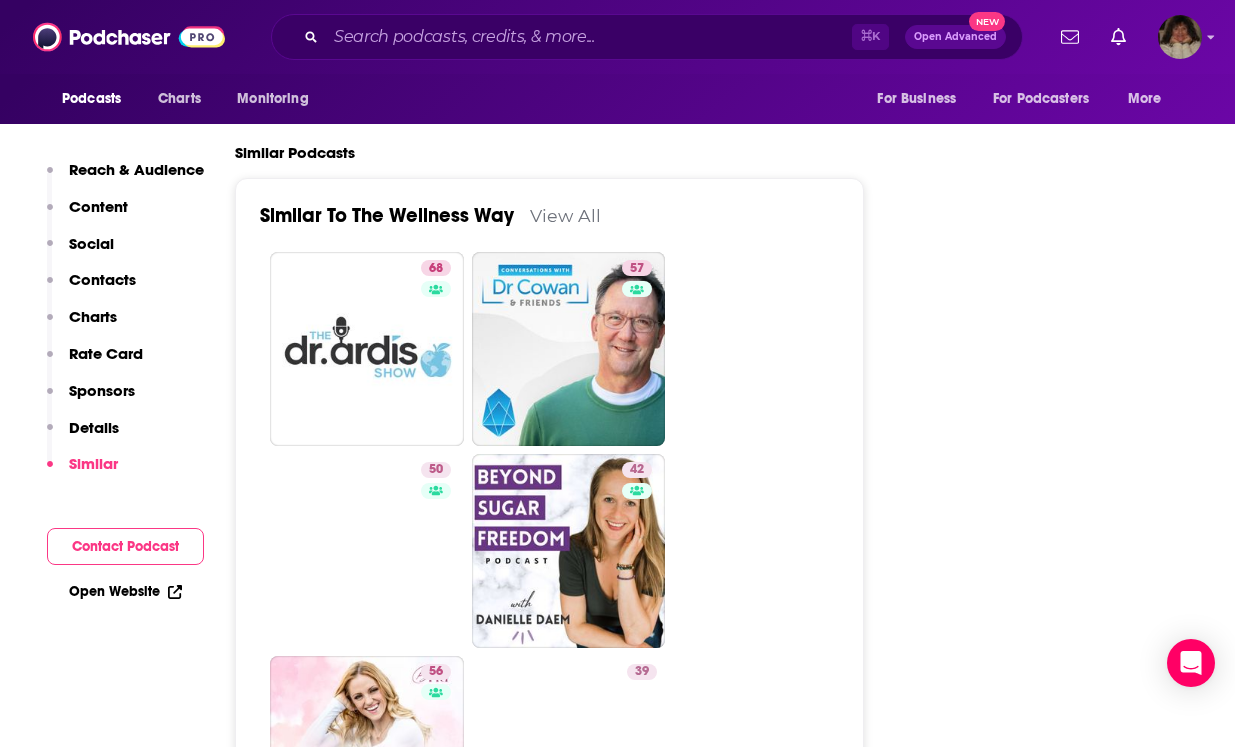 scroll, scrollTop: 3679, scrollLeft: 0, axis: vertical 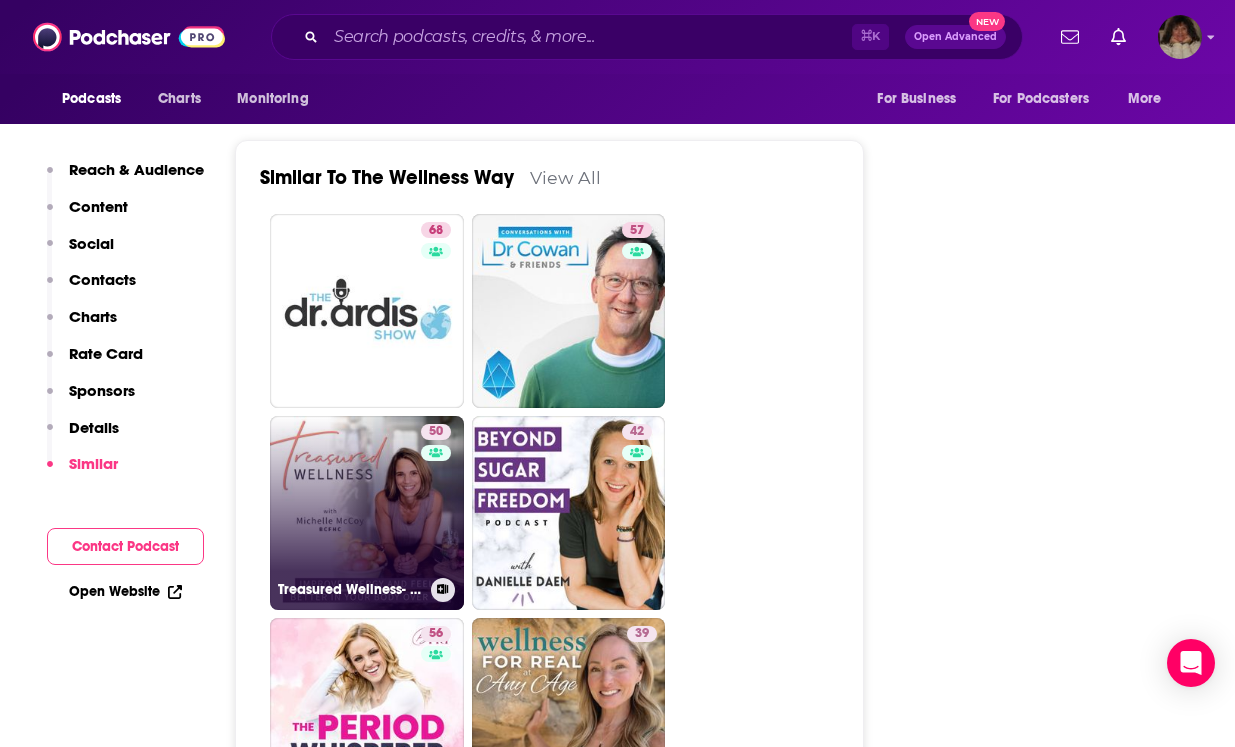 click on "[NUMBER] Treasured Wellness- Biblical Mindset, Holistic Health, Christian Midlife, Improve Energy over 40, Overcome Fatigue & Stress" at bounding box center (367, 513) 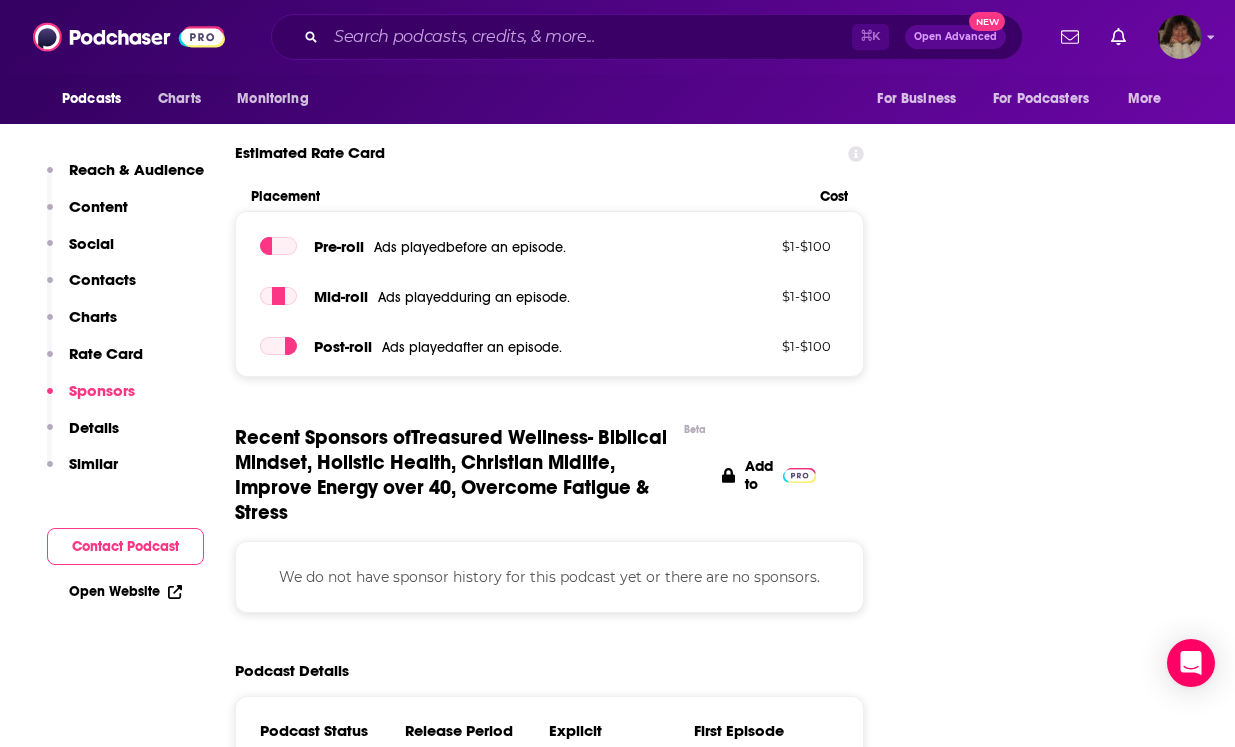scroll, scrollTop: 1796, scrollLeft: 0, axis: vertical 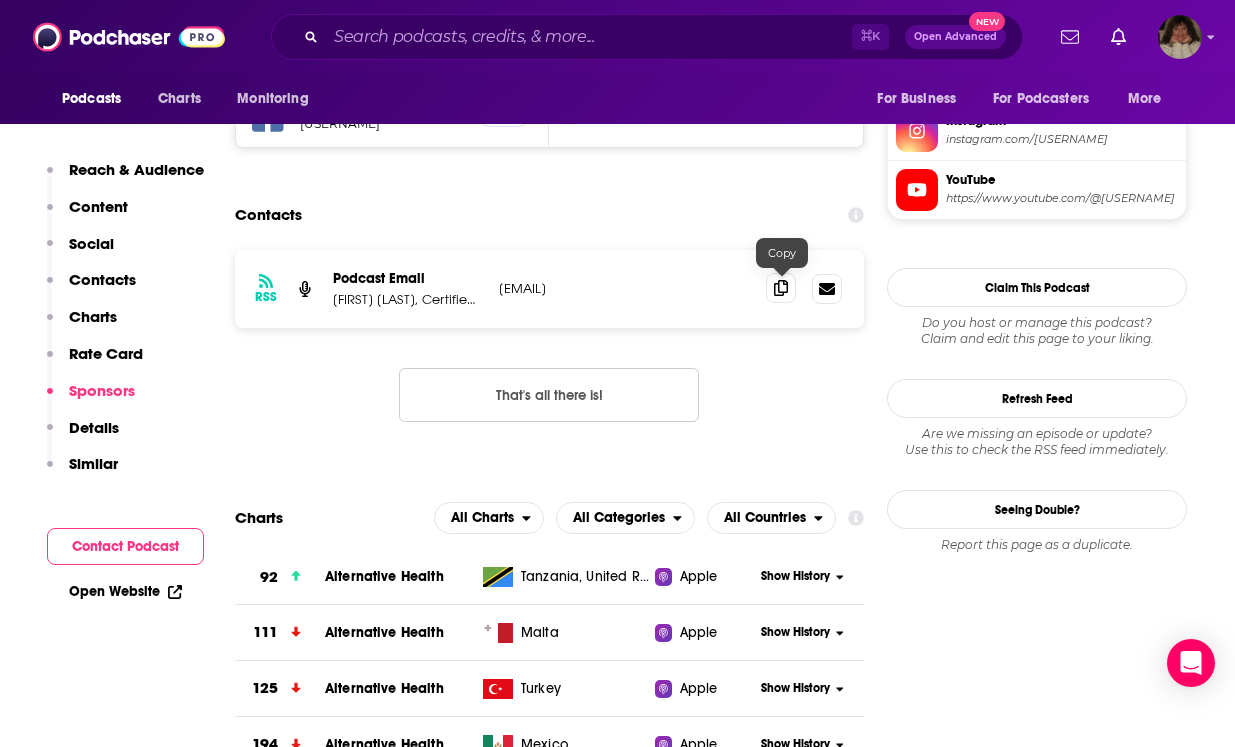 click at bounding box center [781, 288] 